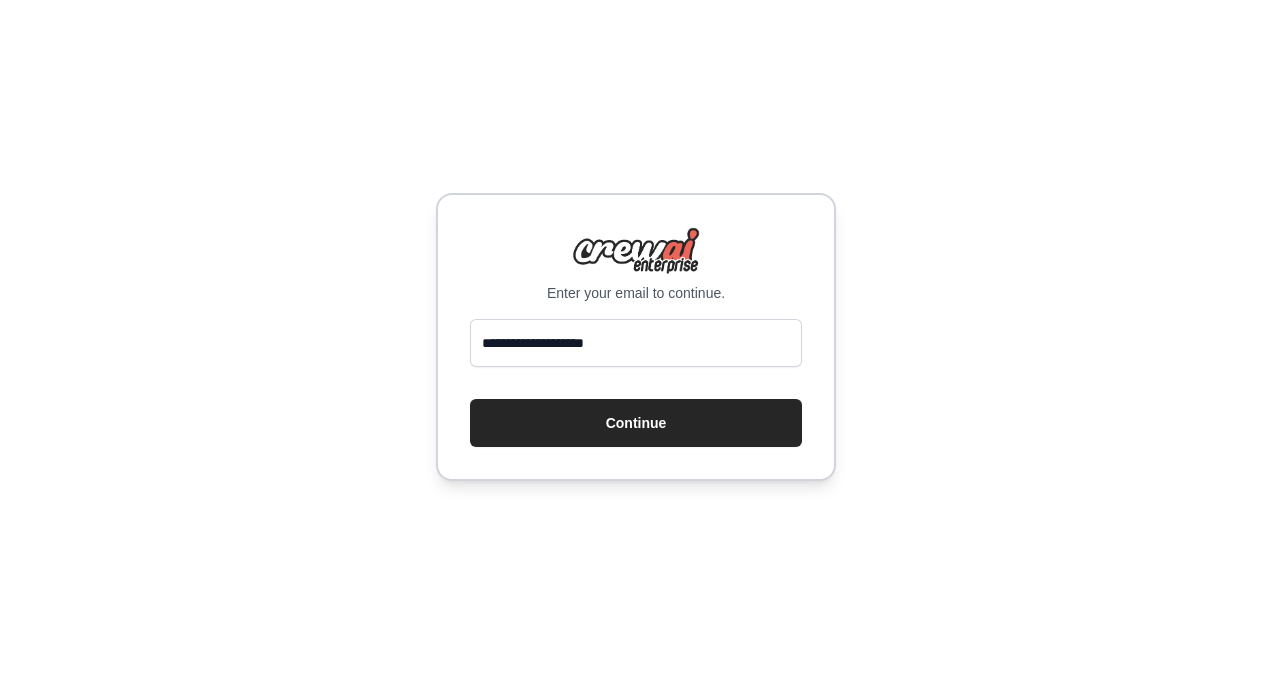 scroll, scrollTop: 0, scrollLeft: 0, axis: both 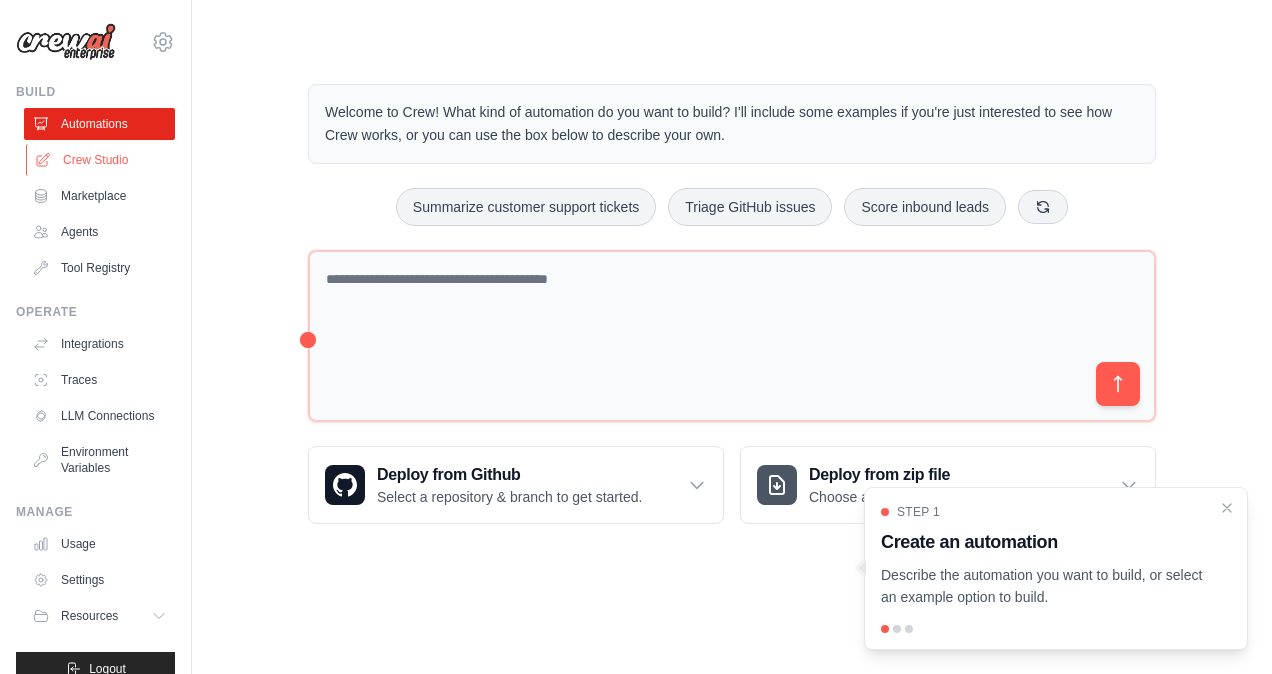 click on "Crew Studio" at bounding box center (101, 160) 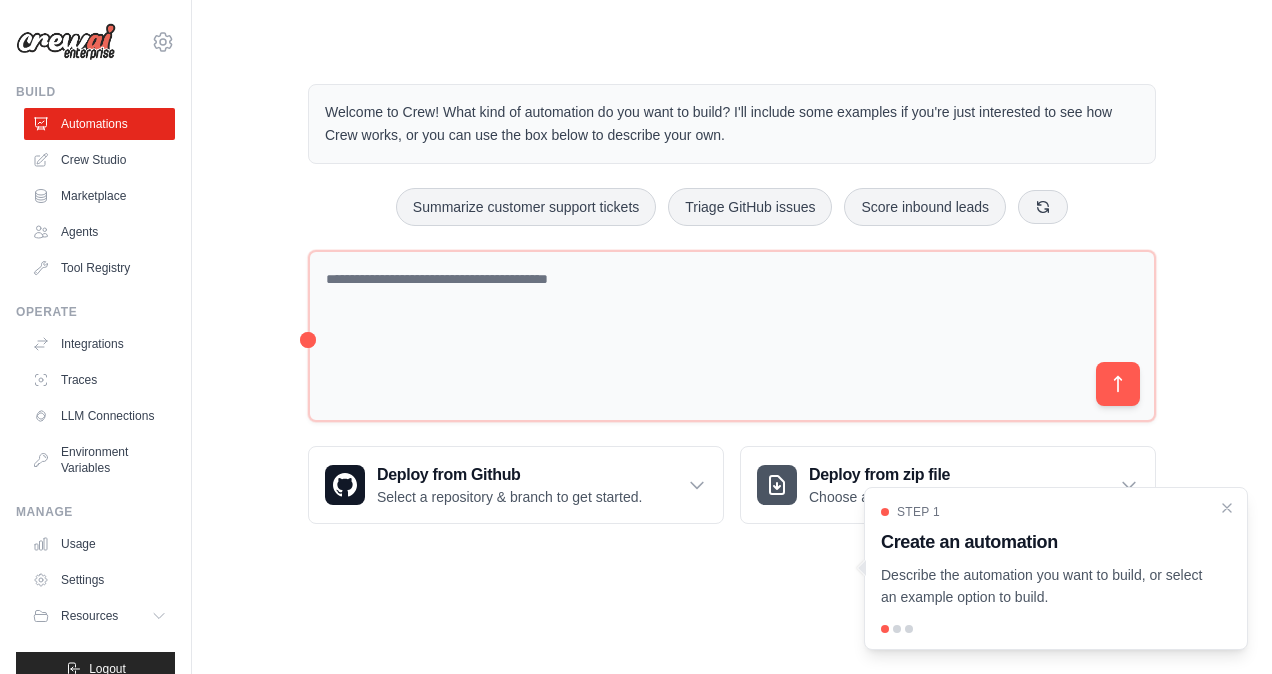 scroll, scrollTop: 0, scrollLeft: 0, axis: both 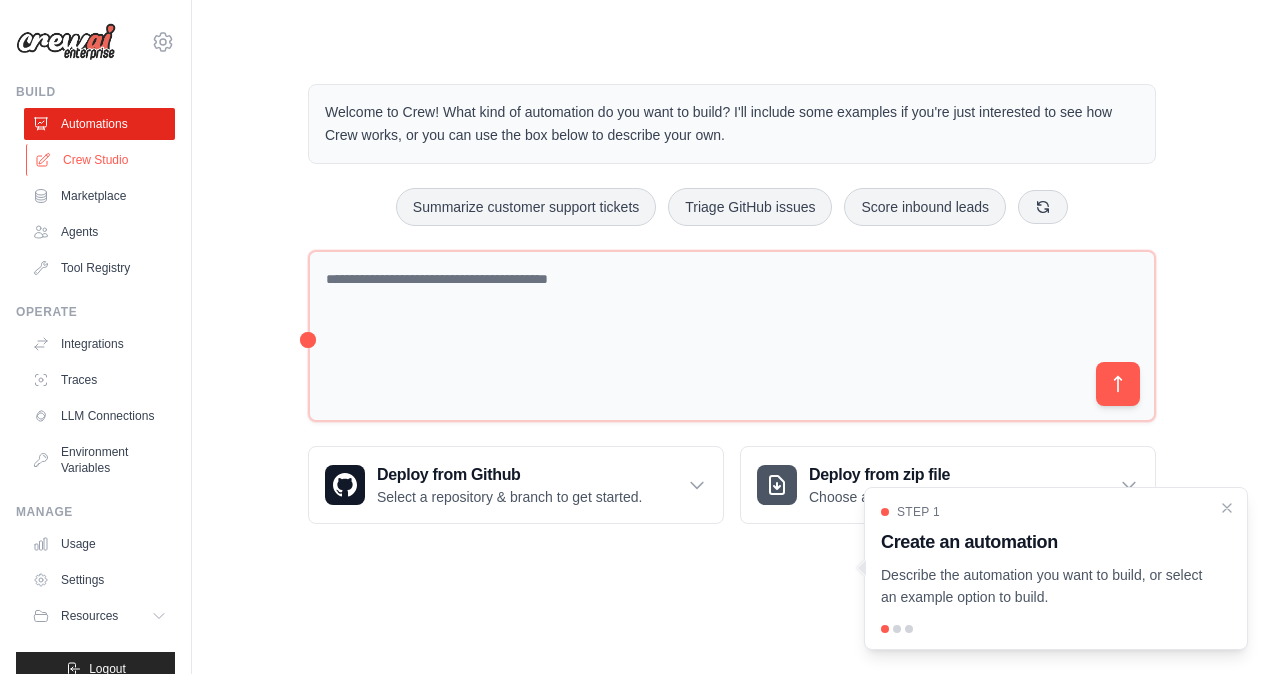 click on "Crew Studio" at bounding box center [101, 160] 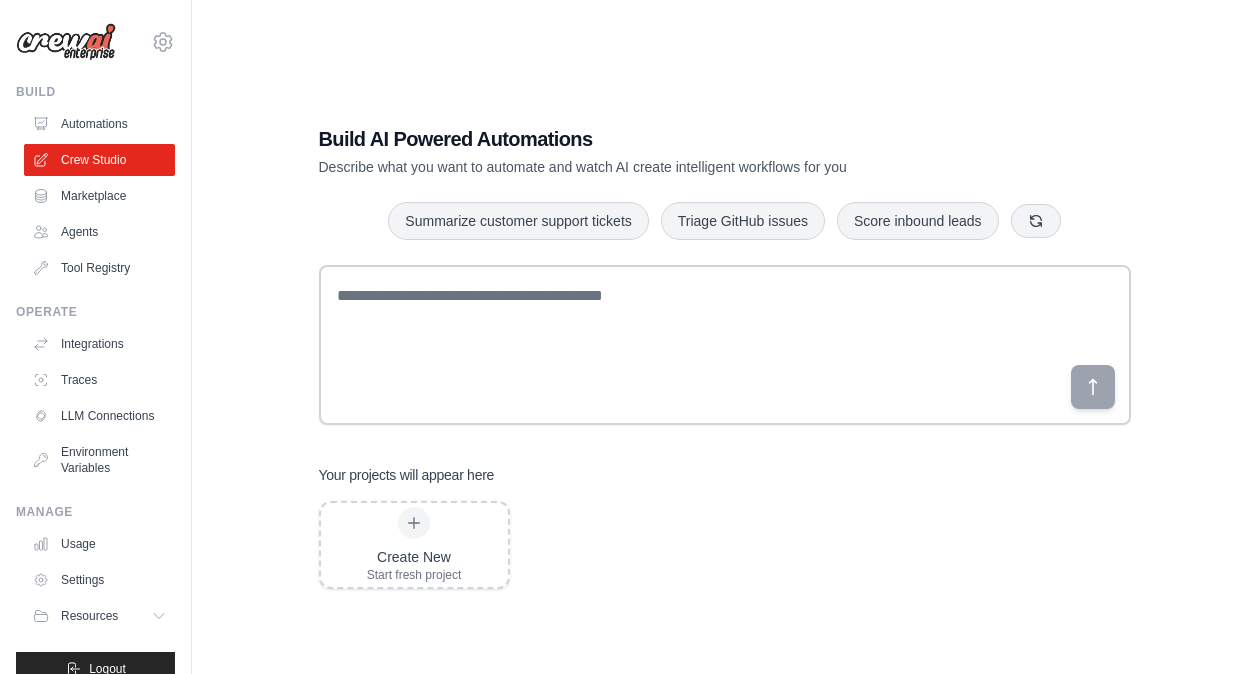 scroll, scrollTop: 0, scrollLeft: 0, axis: both 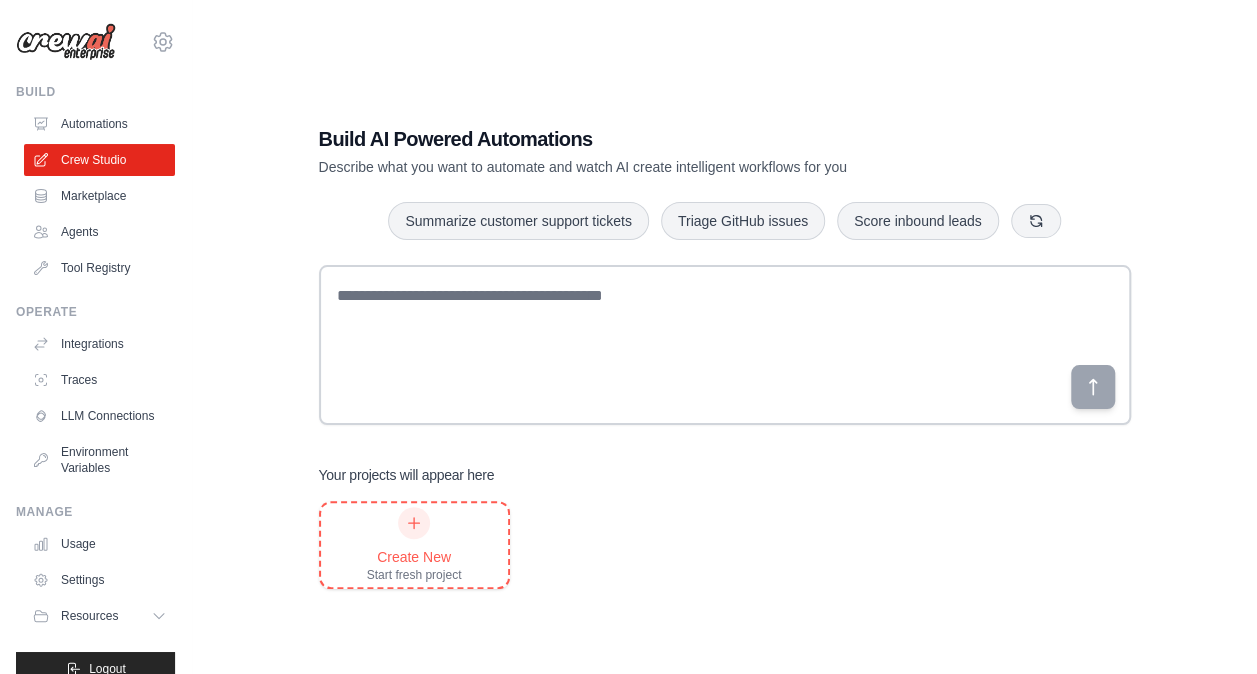 click at bounding box center [414, 523] 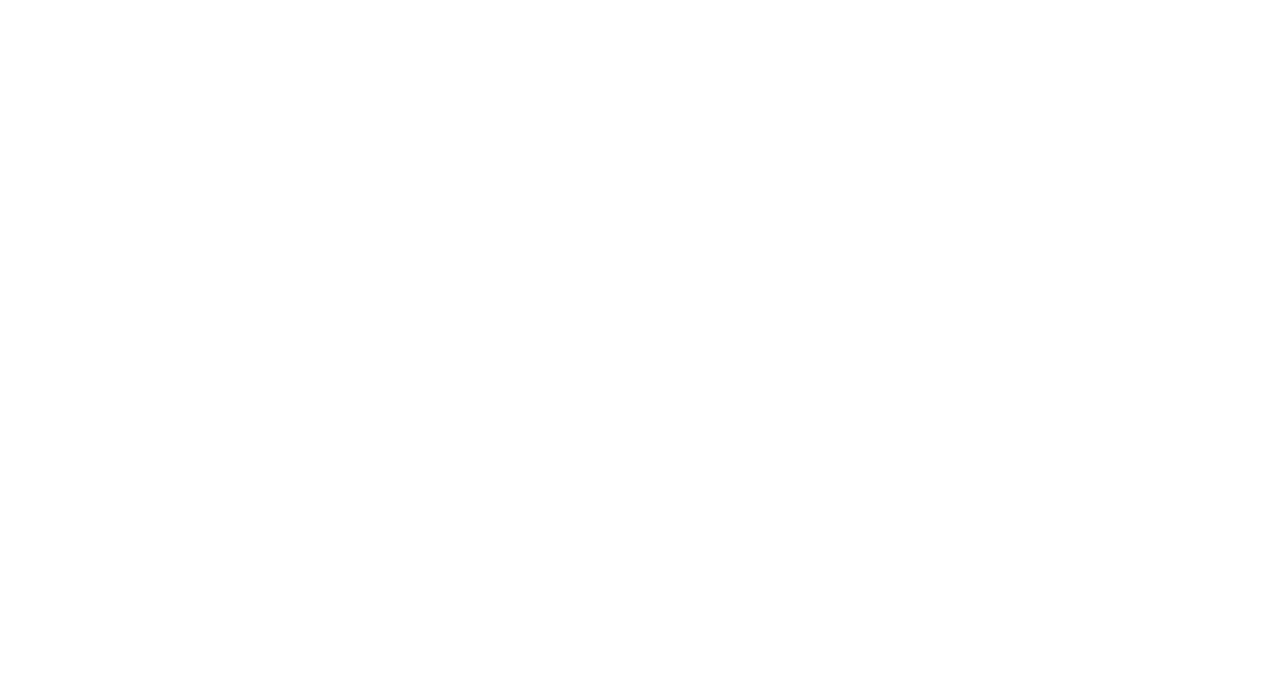 scroll, scrollTop: 0, scrollLeft: 0, axis: both 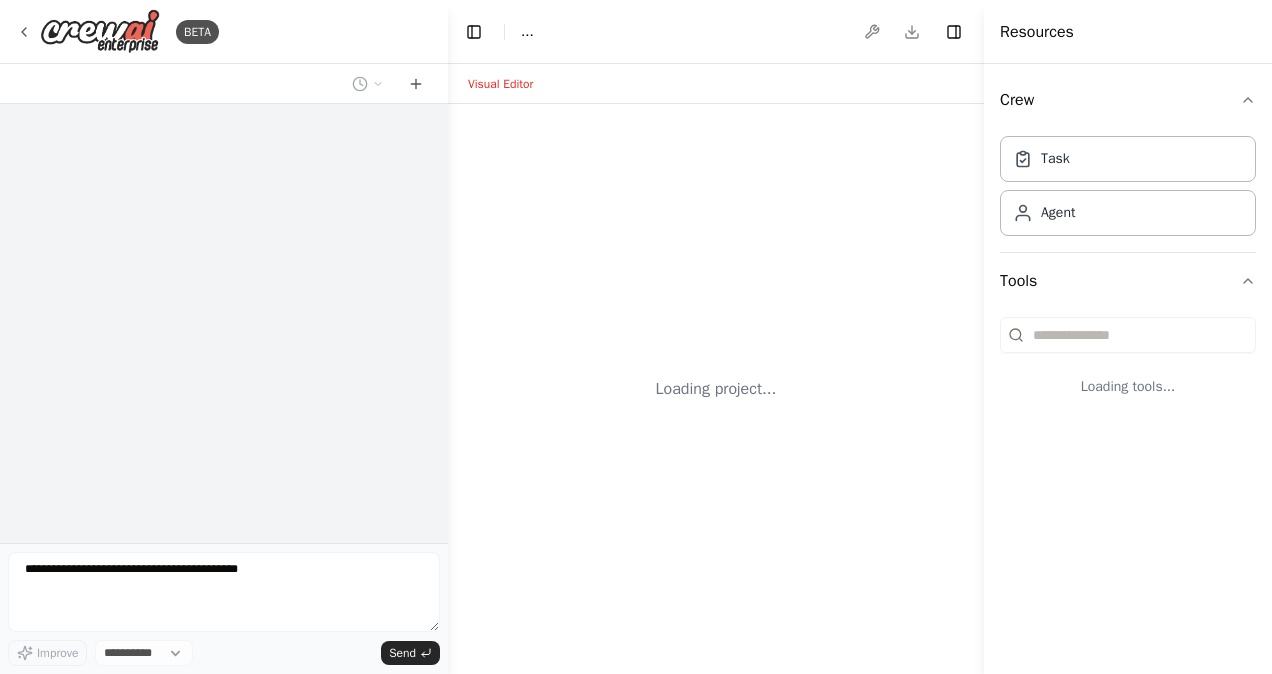 select on "****" 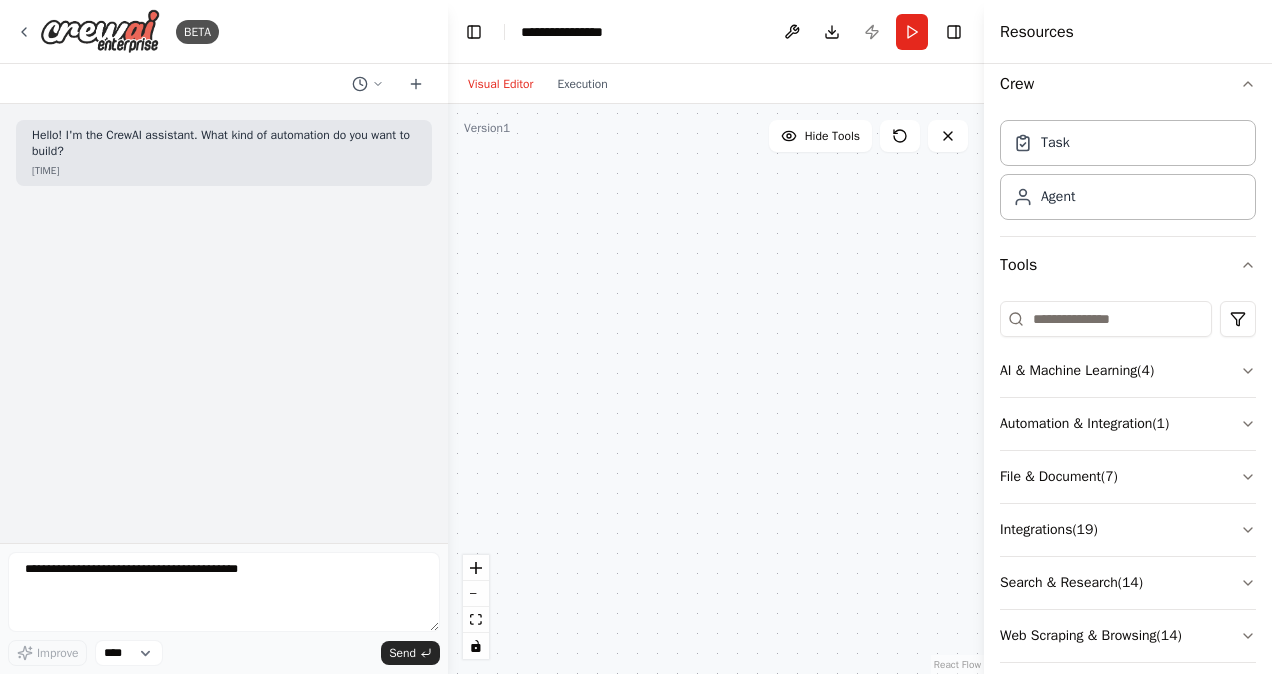 scroll, scrollTop: 33, scrollLeft: 0, axis: vertical 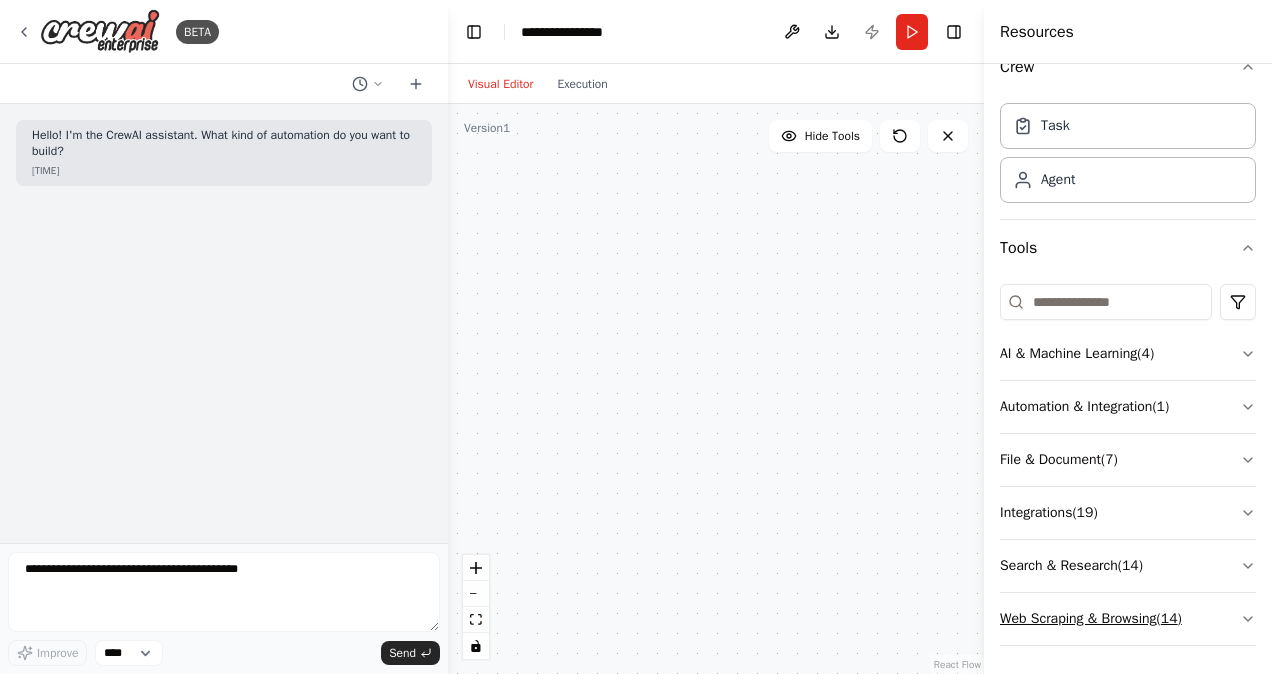 click 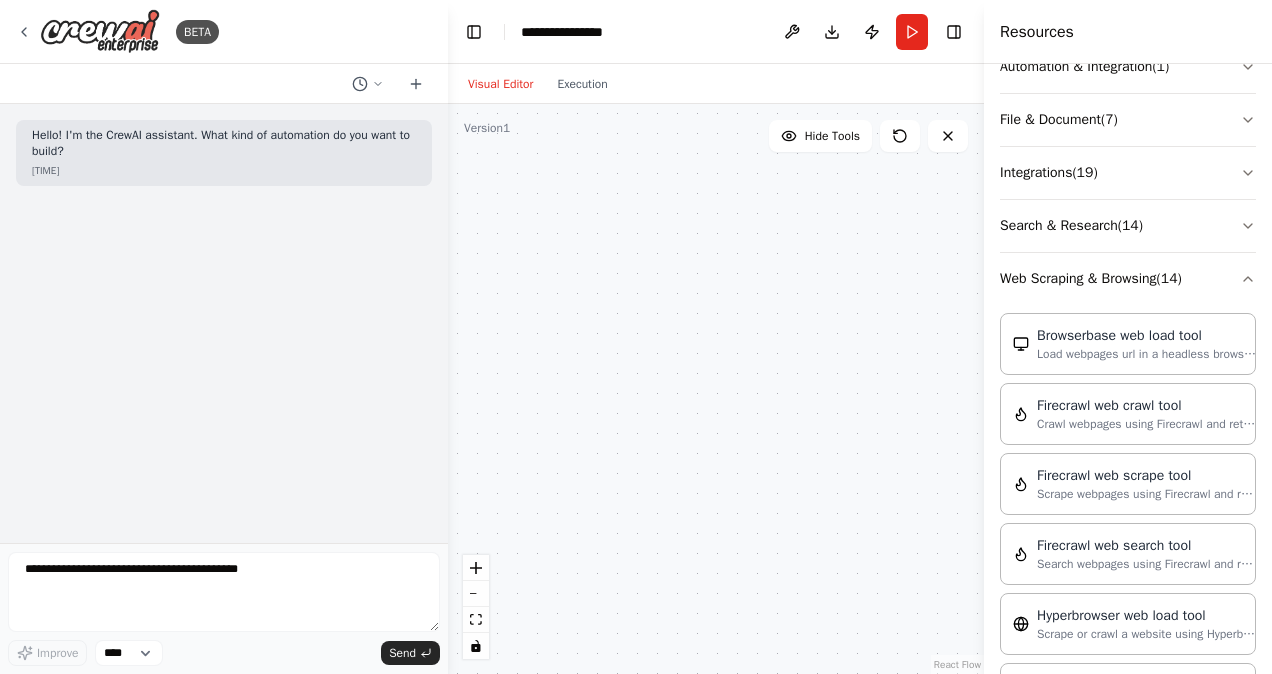 scroll, scrollTop: 381, scrollLeft: 0, axis: vertical 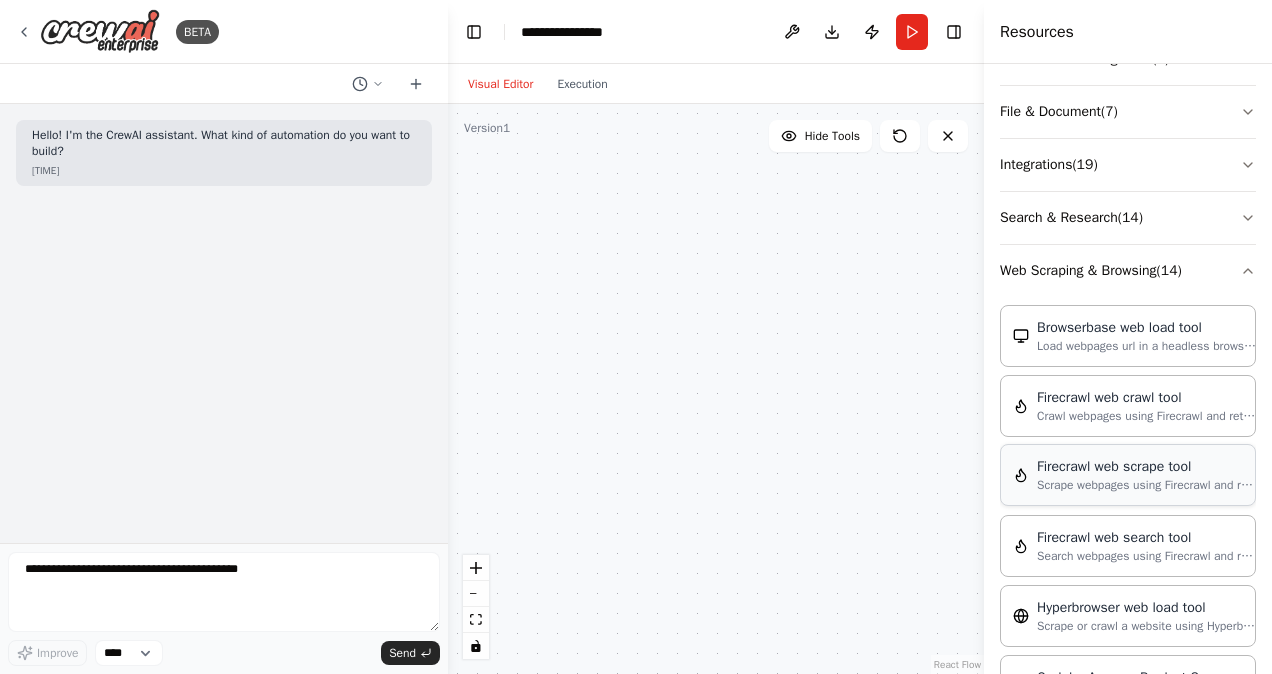 click on "Scrape webpages using Firecrawl and return the contents" at bounding box center [1147, 485] 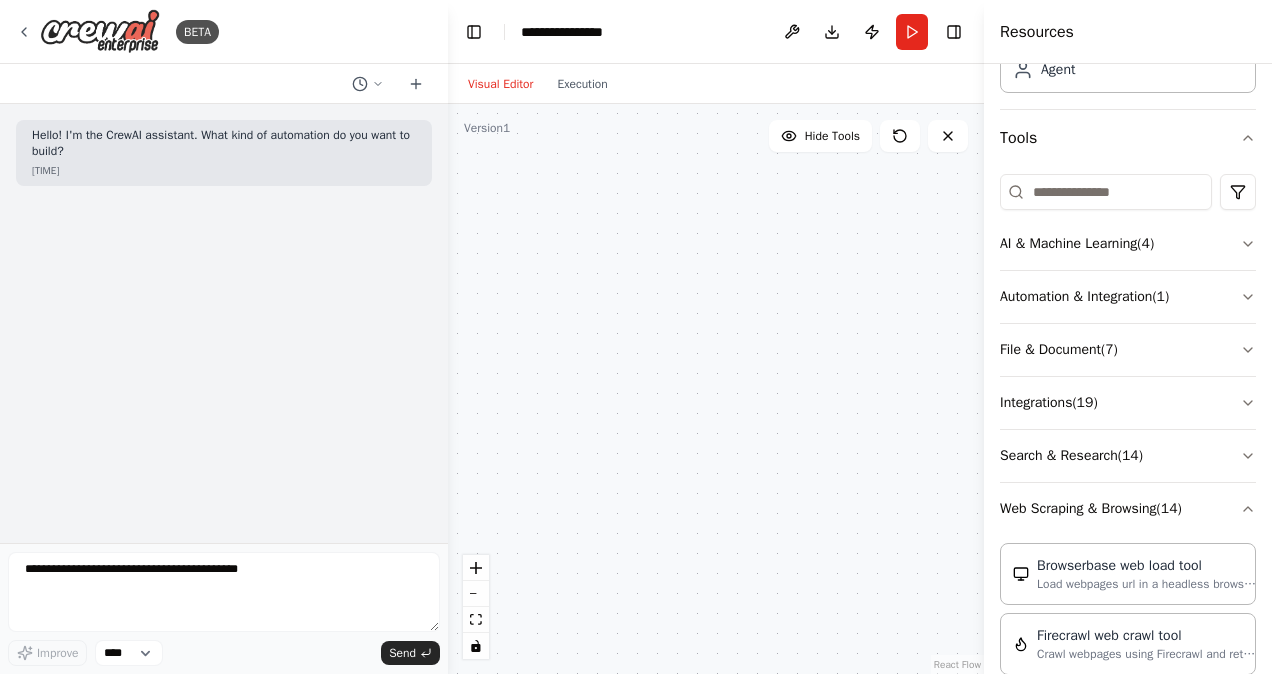 scroll, scrollTop: 135, scrollLeft: 0, axis: vertical 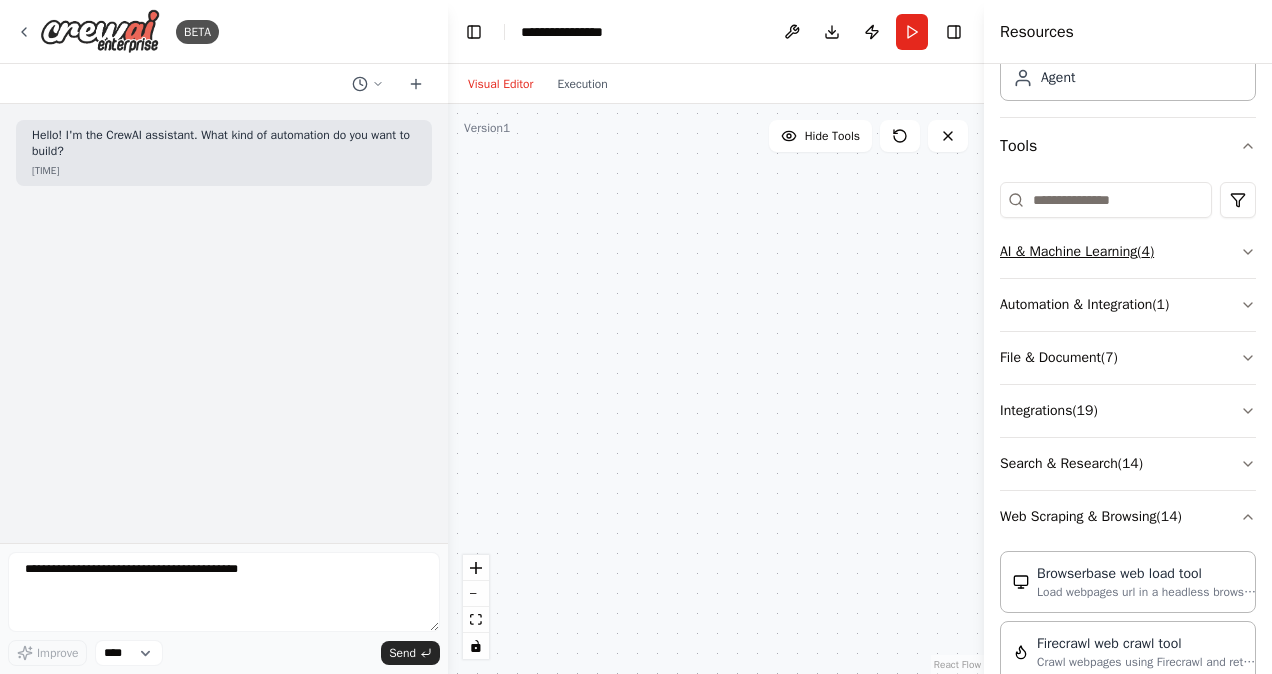 click 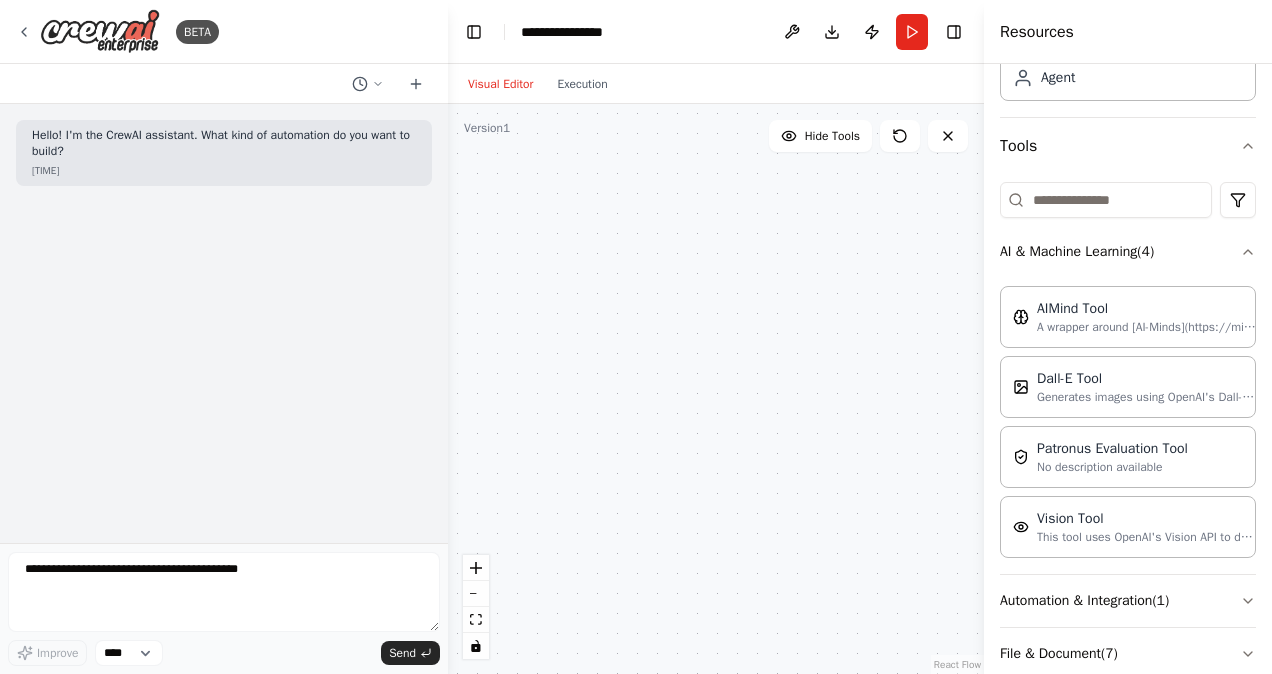 scroll, scrollTop: 194, scrollLeft: 0, axis: vertical 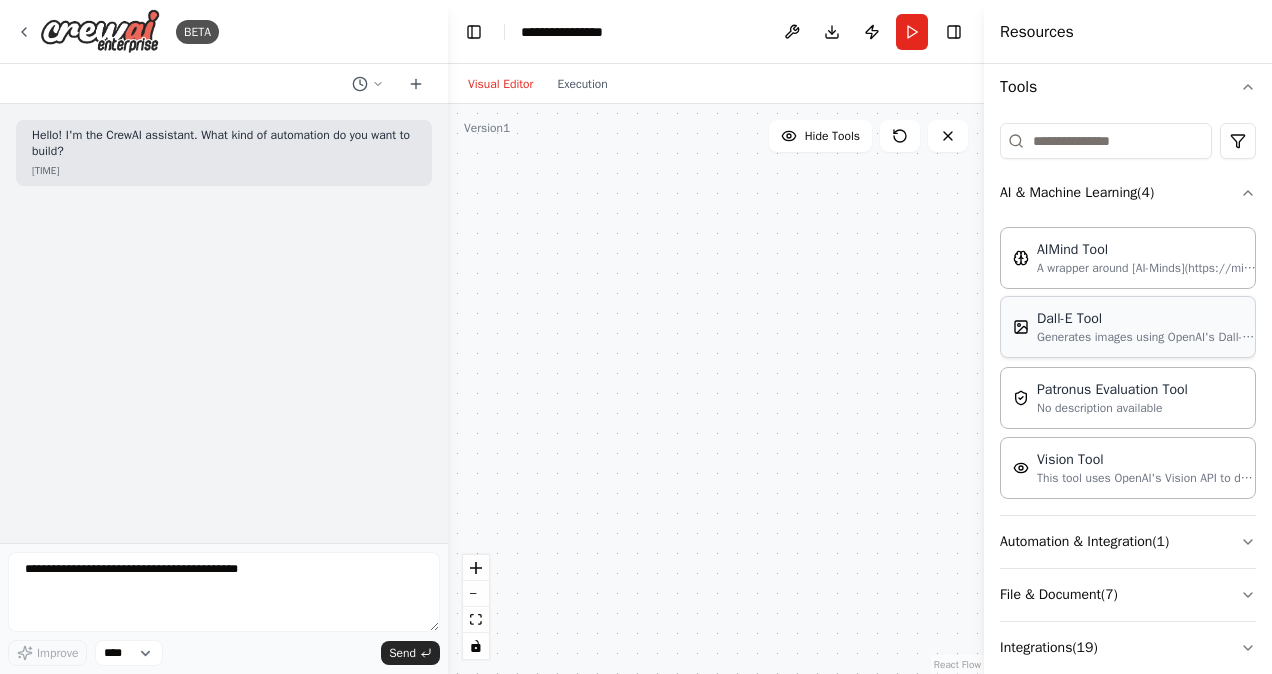 click on "Generates images using OpenAI's Dall-E model." at bounding box center (1147, 337) 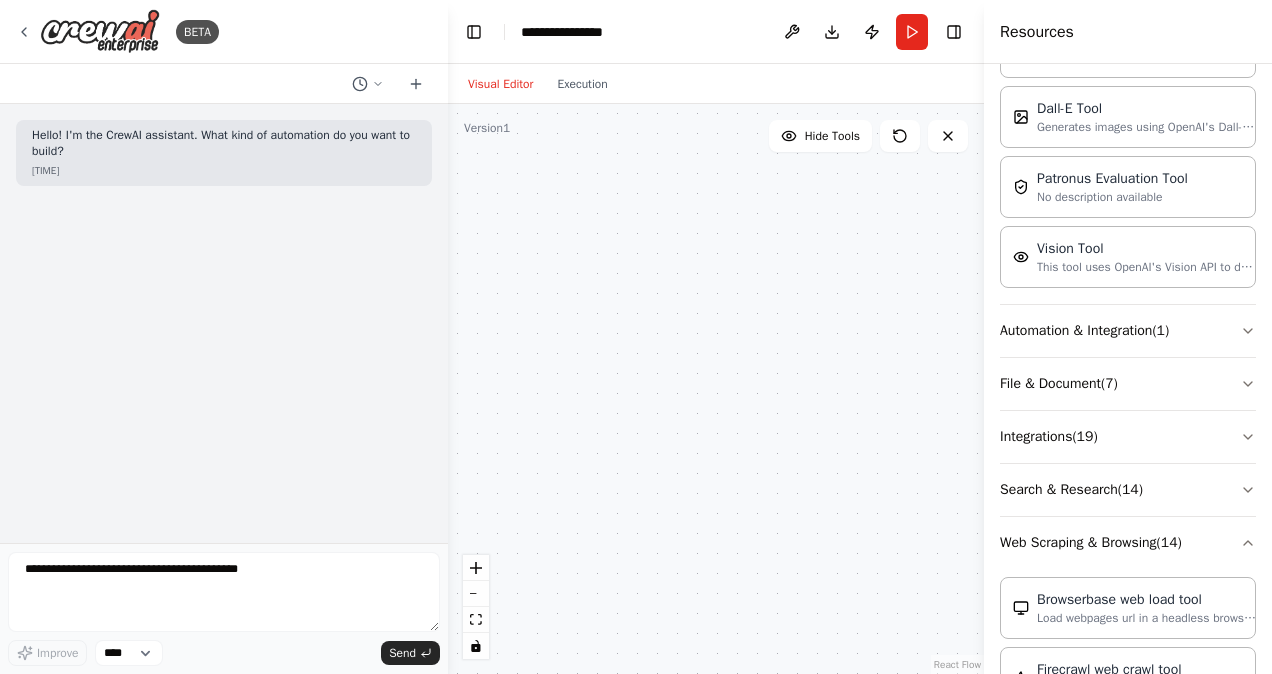 scroll, scrollTop: 480, scrollLeft: 0, axis: vertical 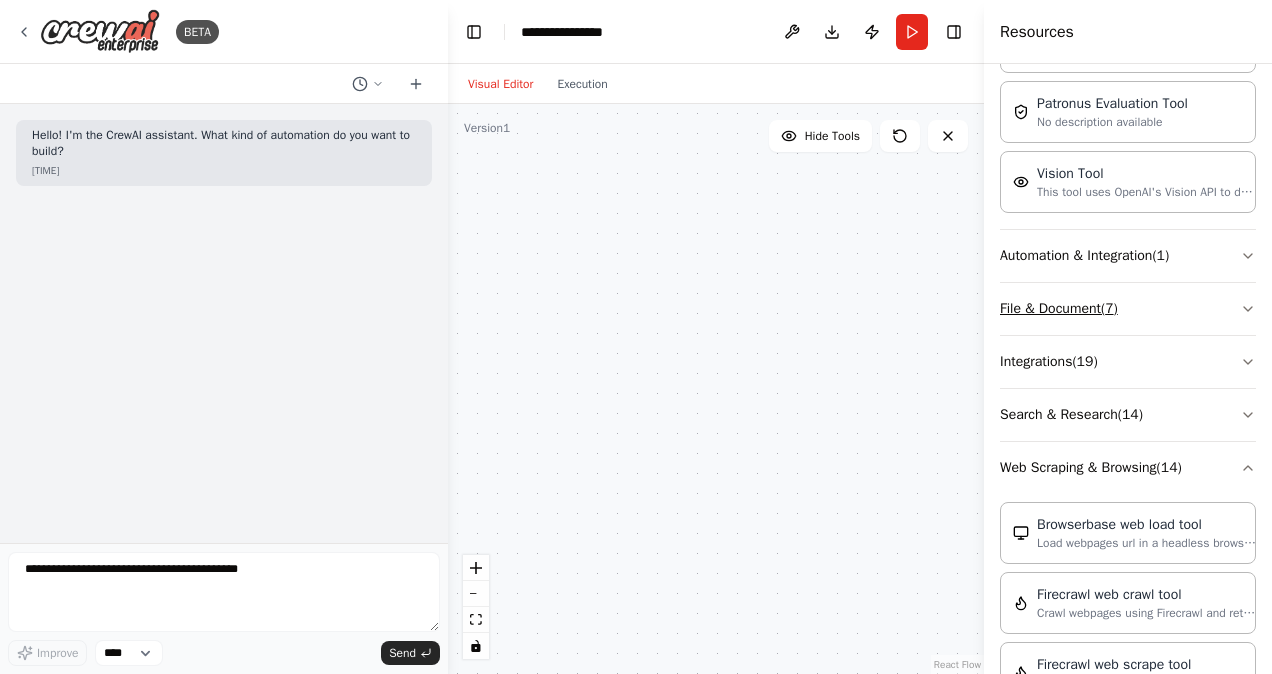 click 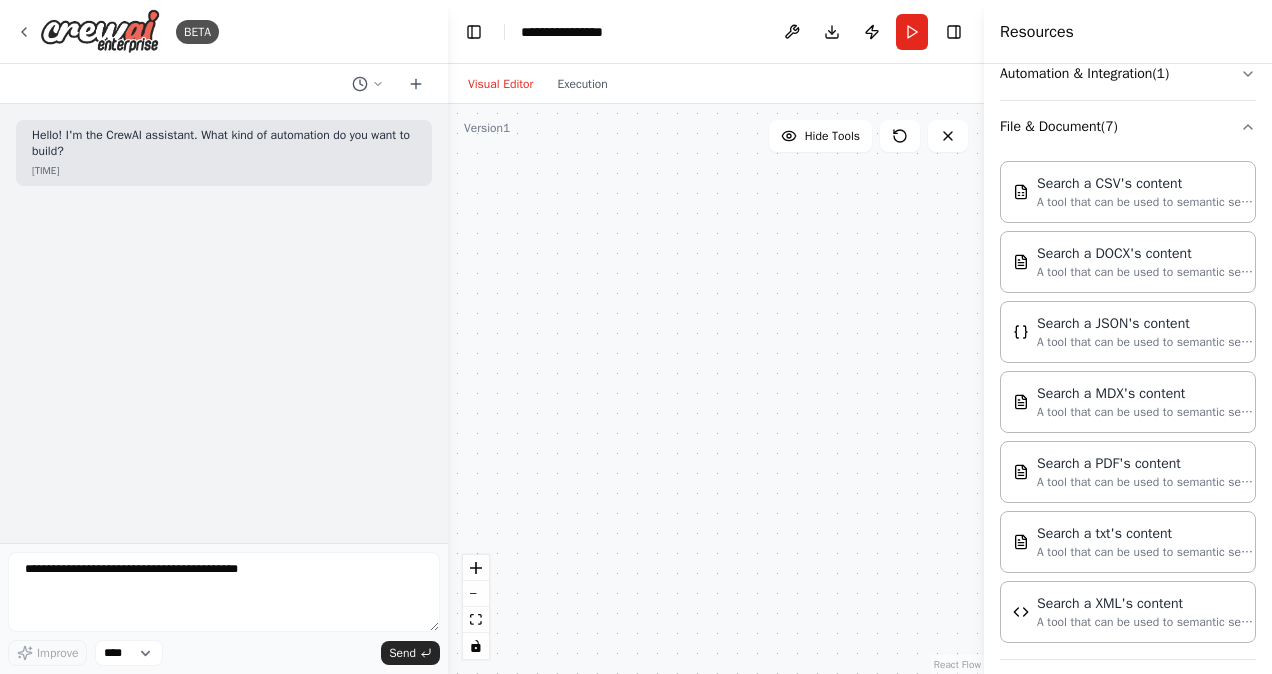 scroll, scrollTop: 686, scrollLeft: 0, axis: vertical 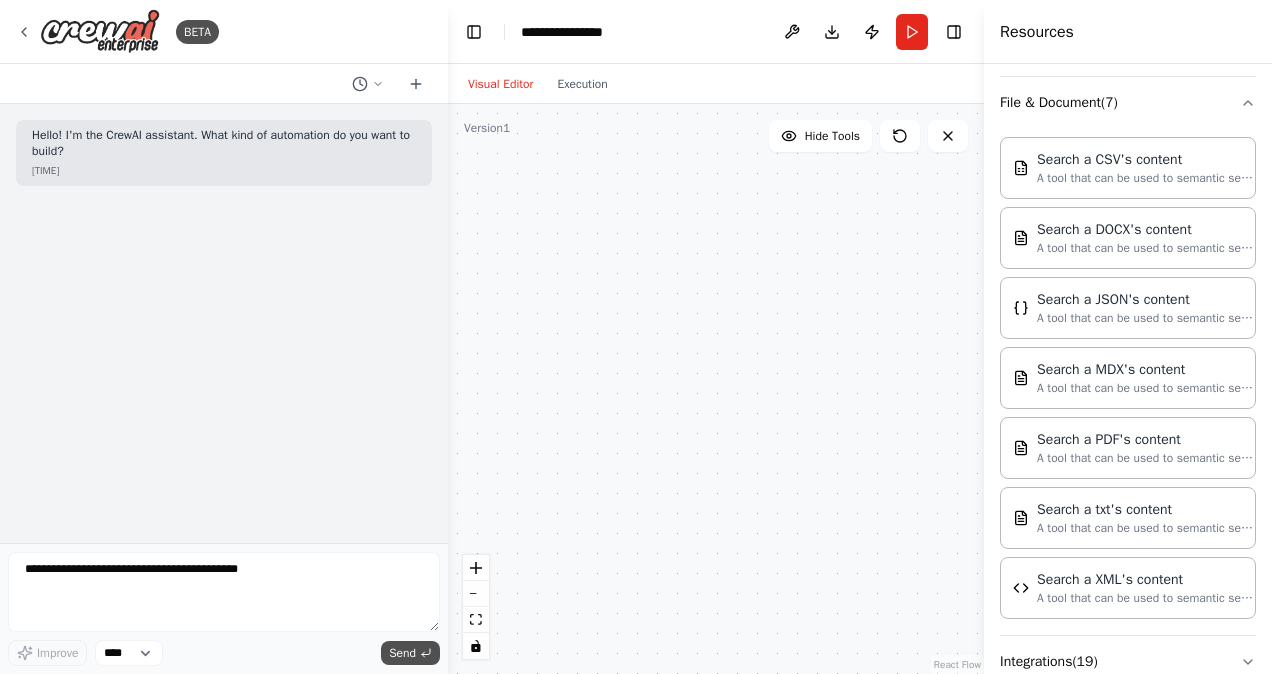 click on "Send" at bounding box center [402, 653] 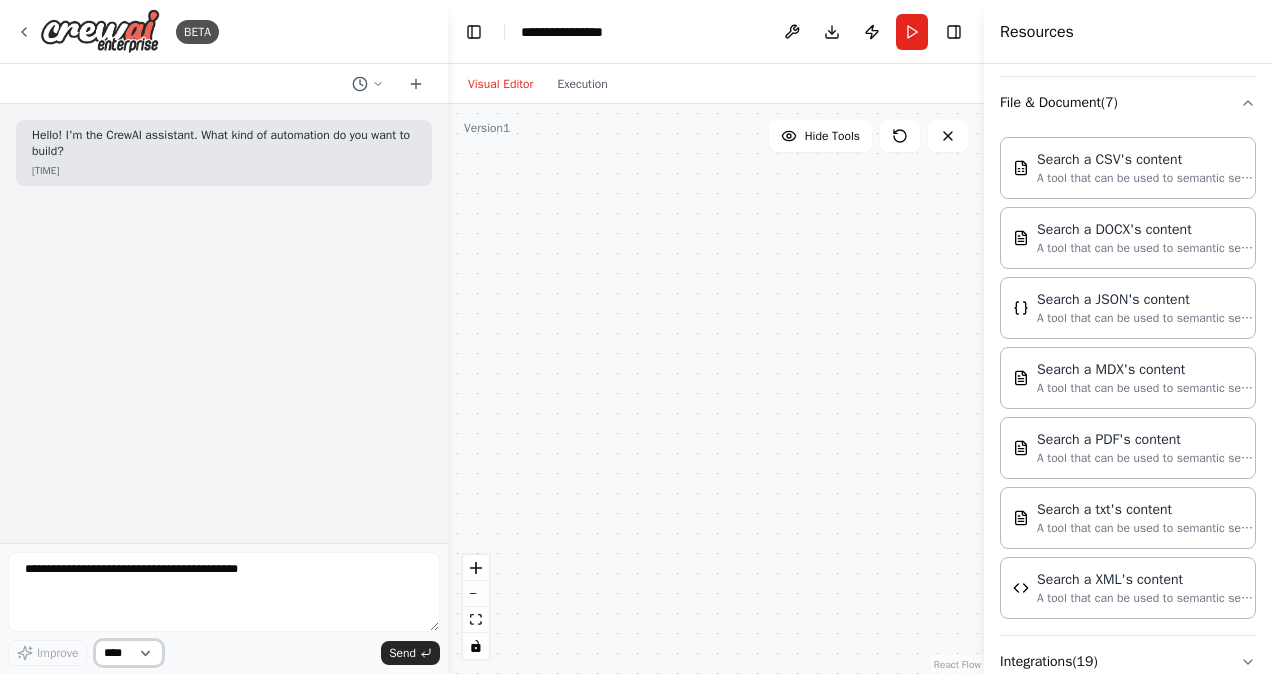 click on "****" at bounding box center (129, 653) 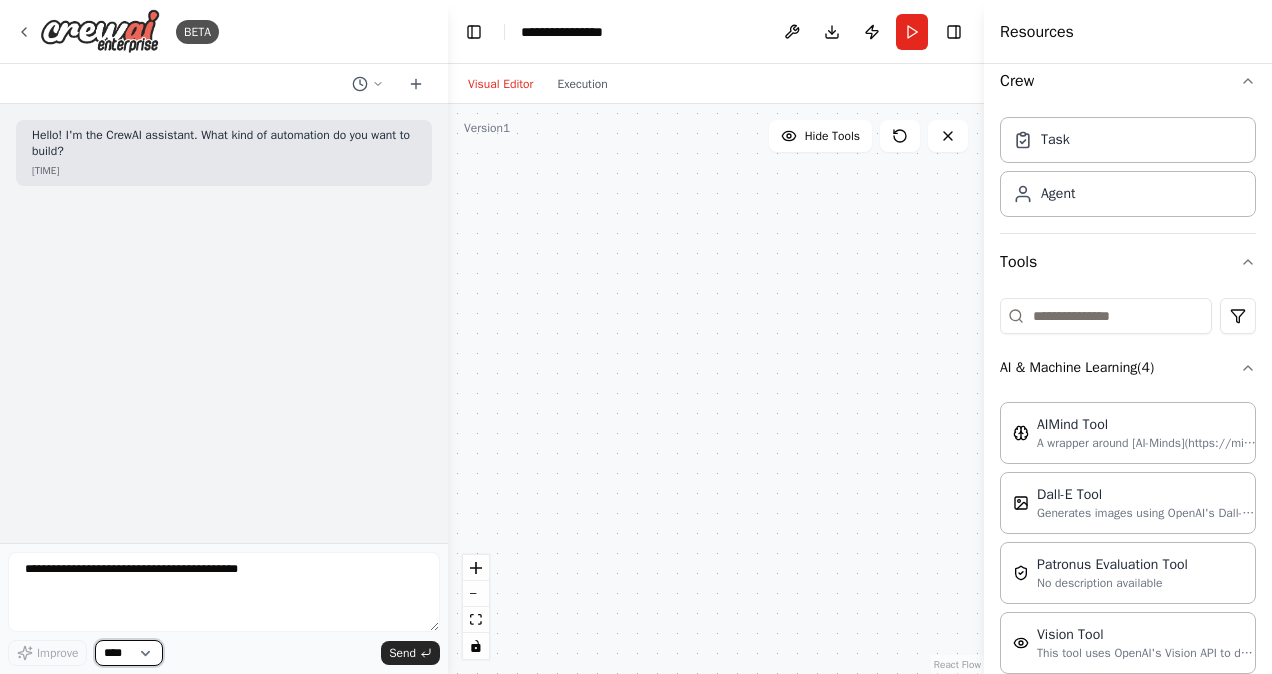 scroll, scrollTop: 0, scrollLeft: 0, axis: both 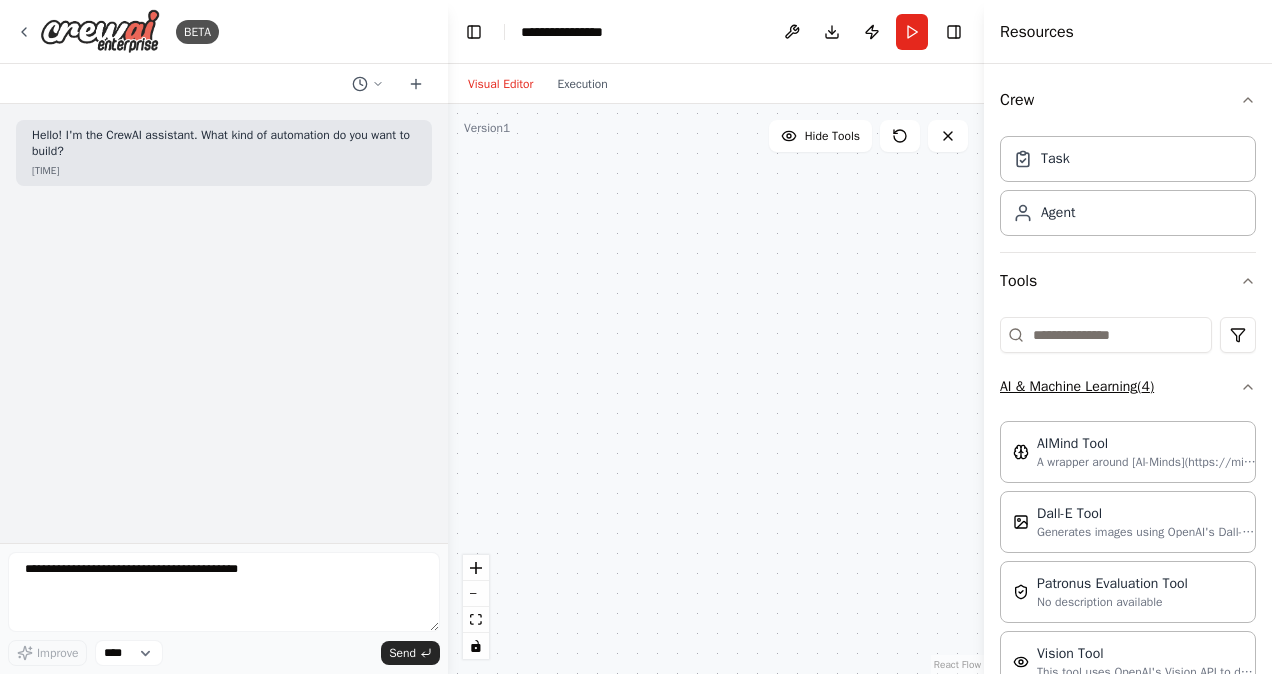click on "AI & Machine Learning  ( 4 )" at bounding box center (1128, 387) 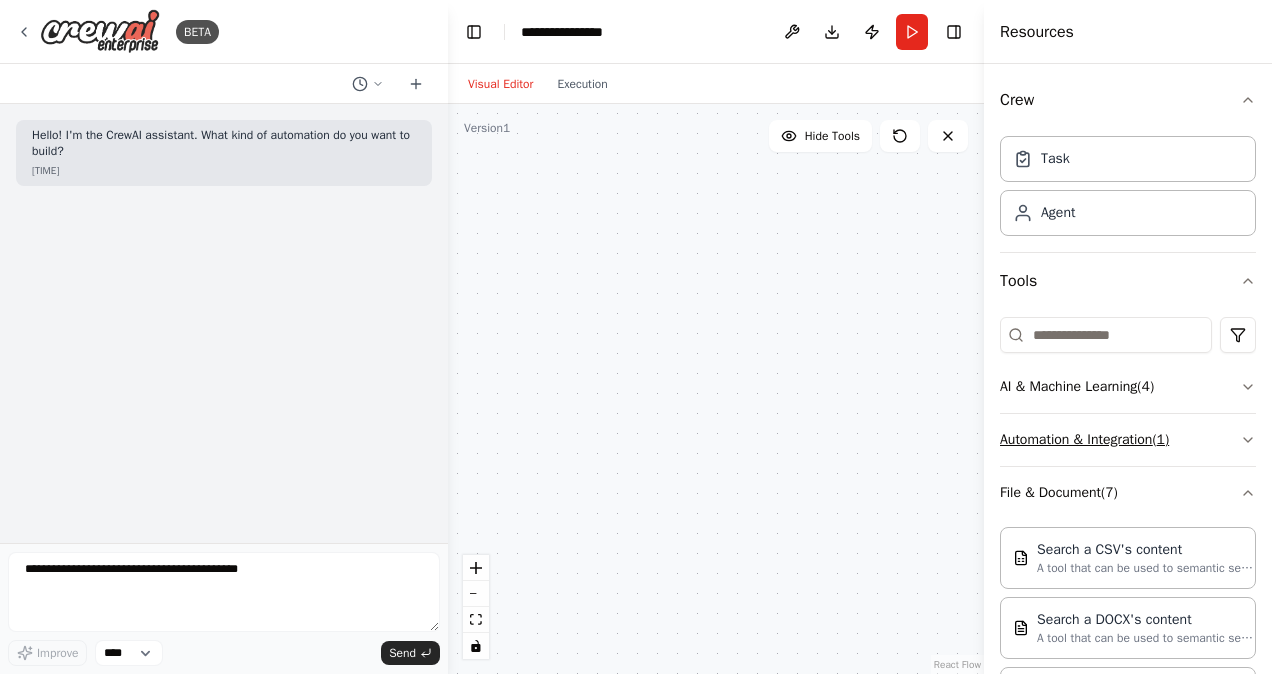 click 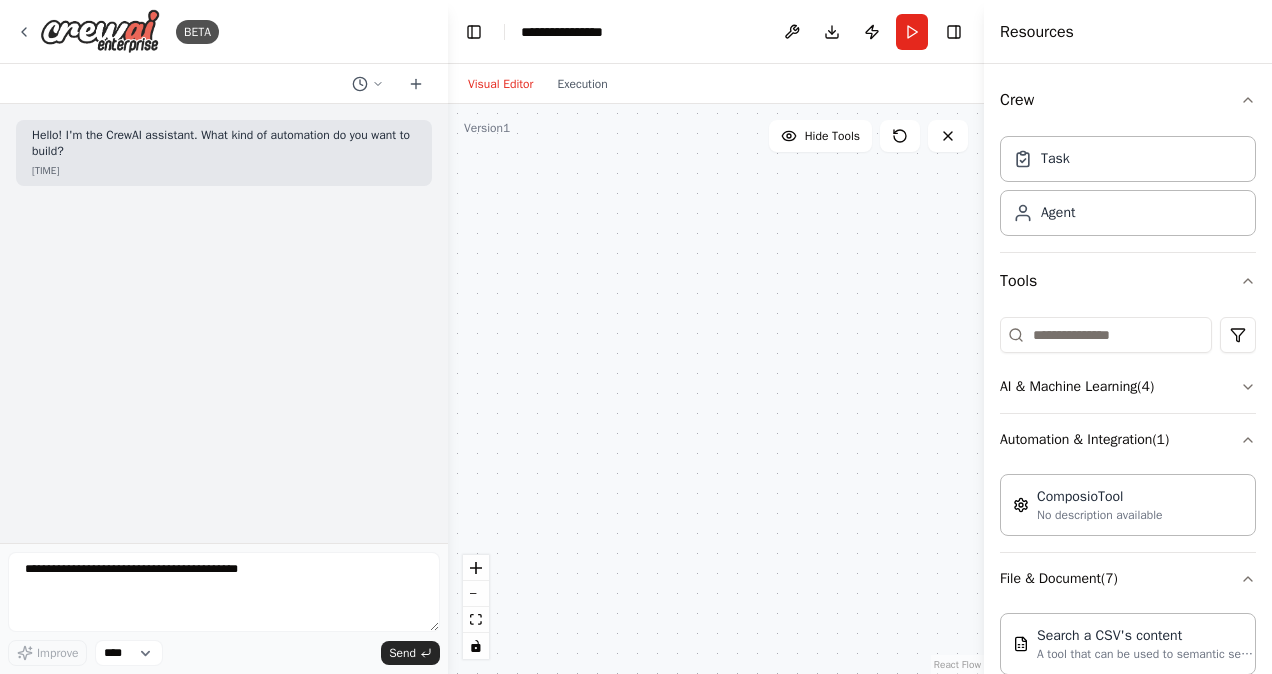 click on "Visual Editor" at bounding box center [500, 84] 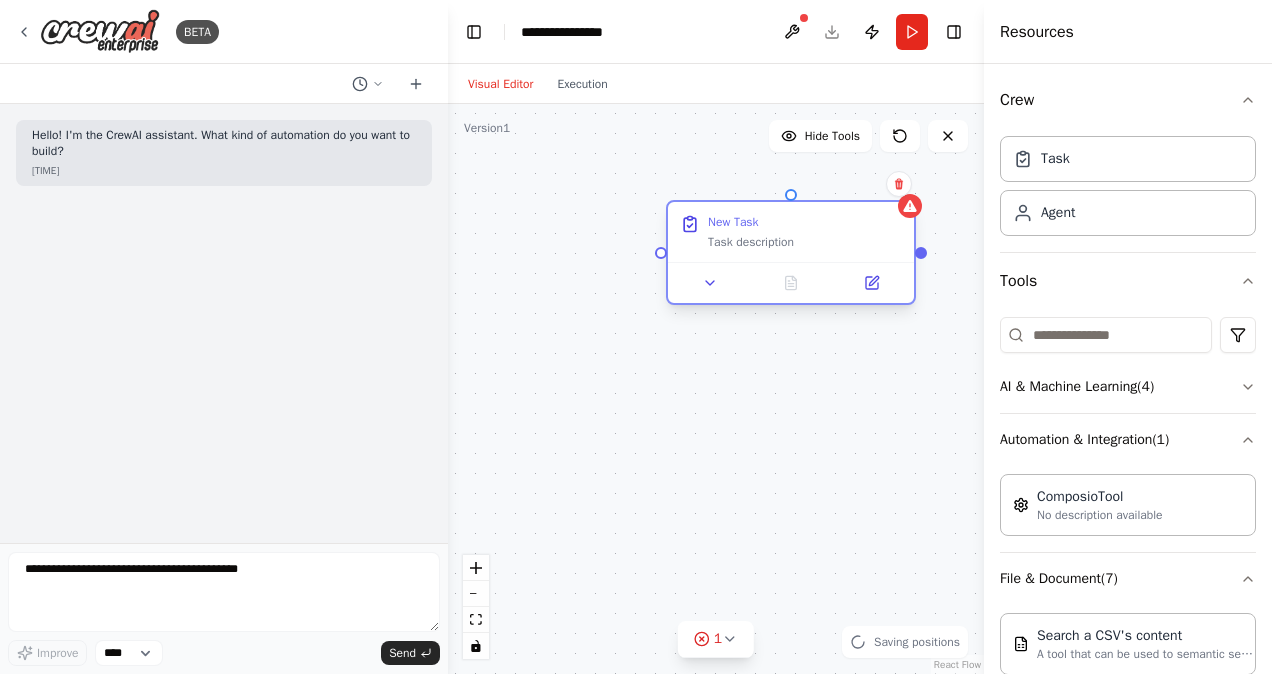drag, startPoint x: 863, startPoint y: 292, endPoint x: 832, endPoint y: 226, distance: 72.91776 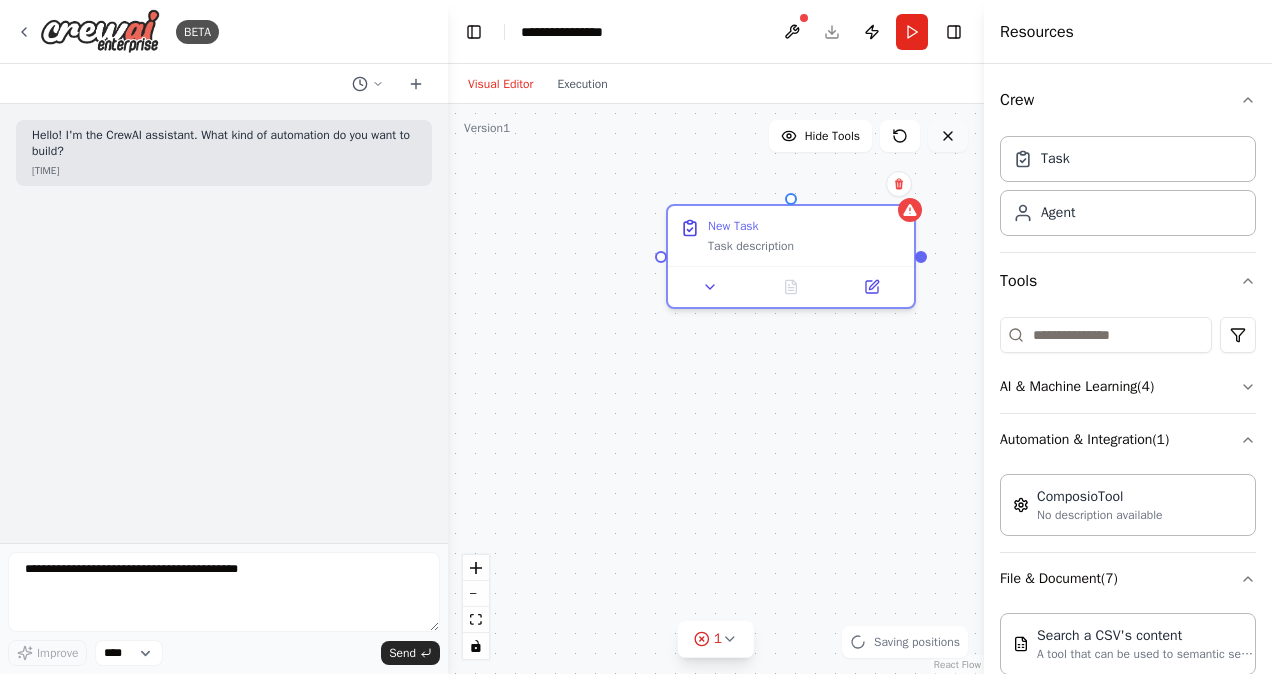 click at bounding box center (948, 136) 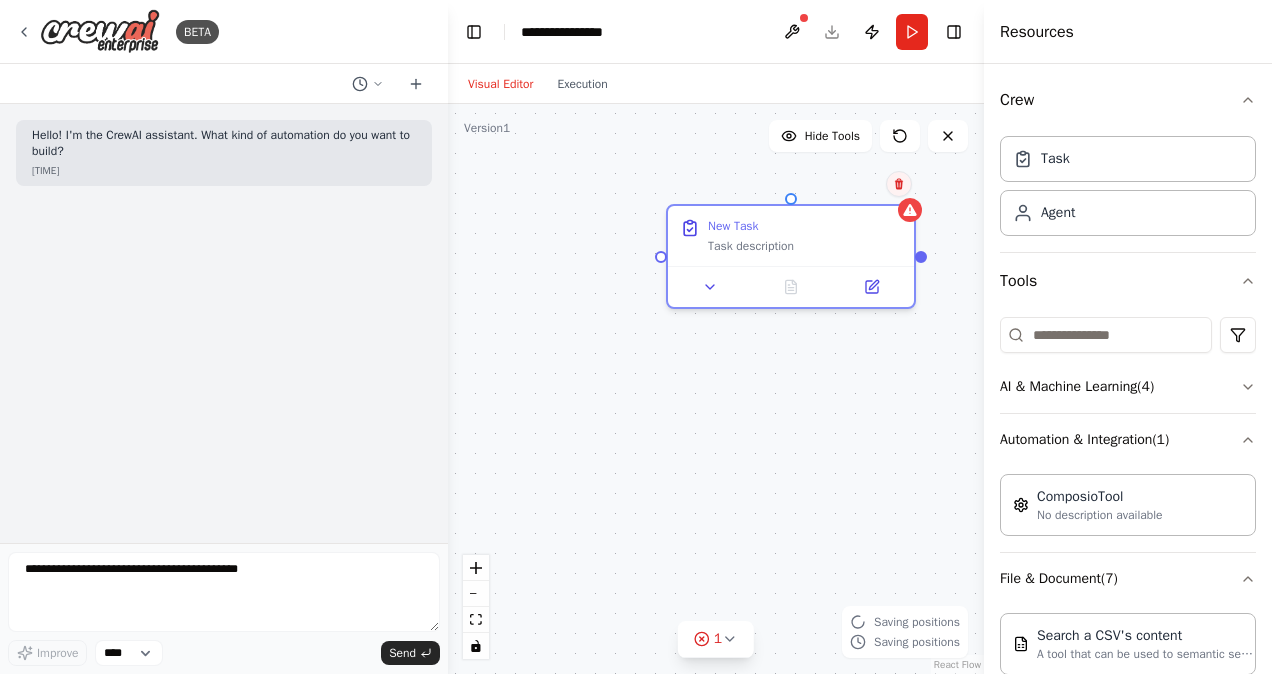 click 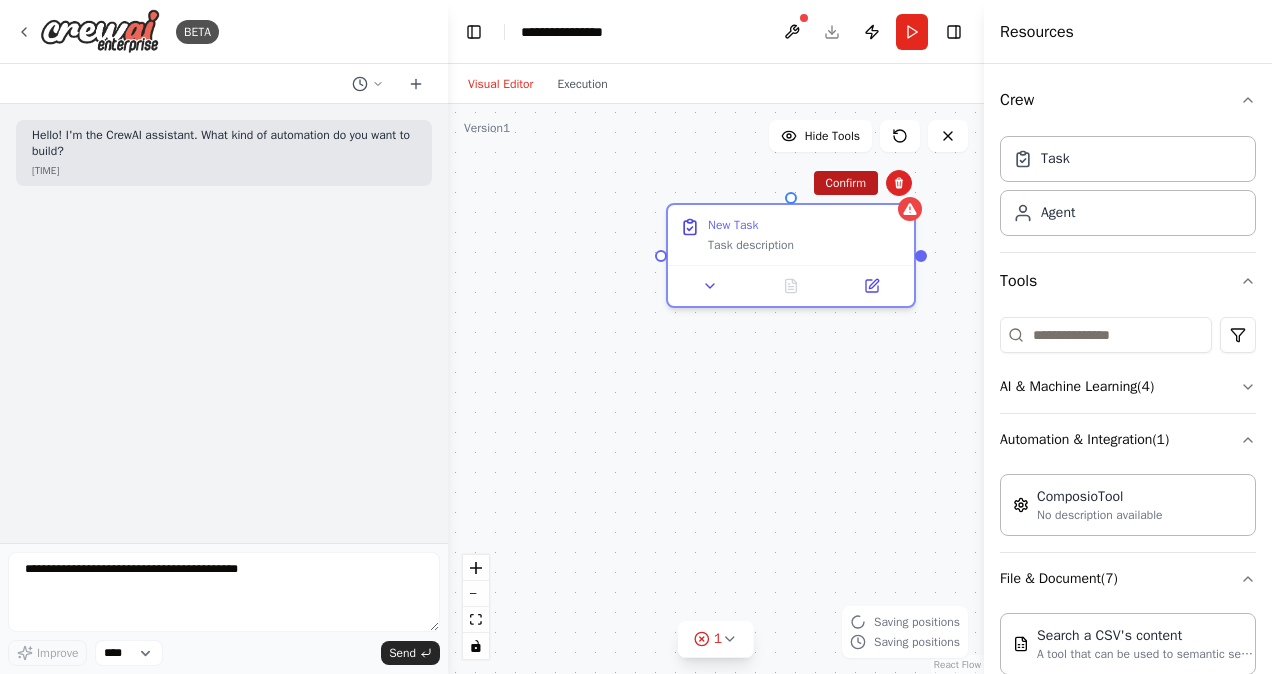 click on "Confirm" at bounding box center [846, 183] 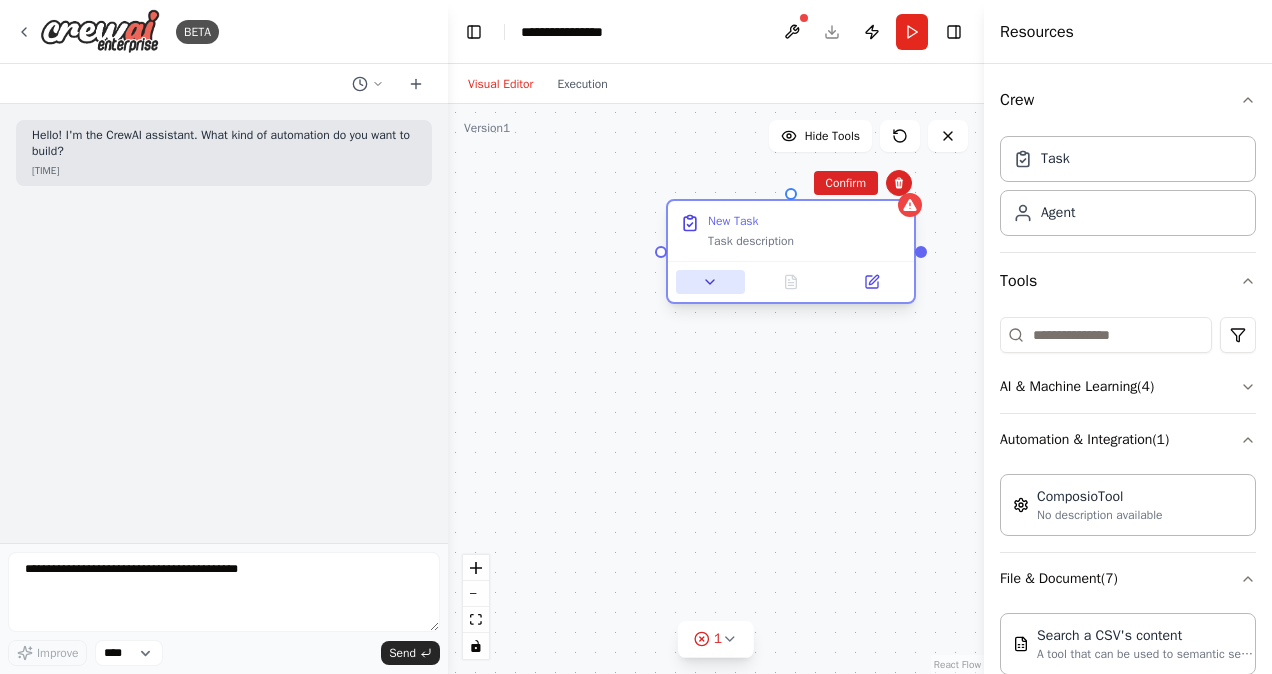 click 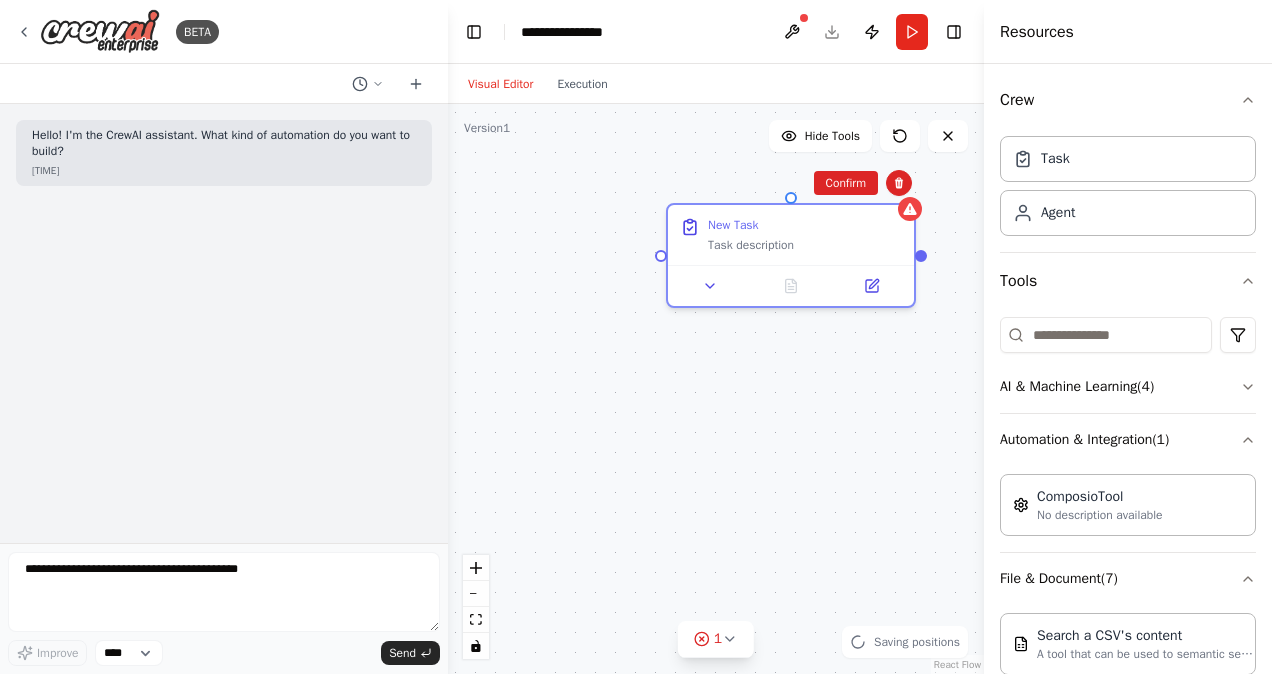 click on "New Task Task description" at bounding box center (716, 389) 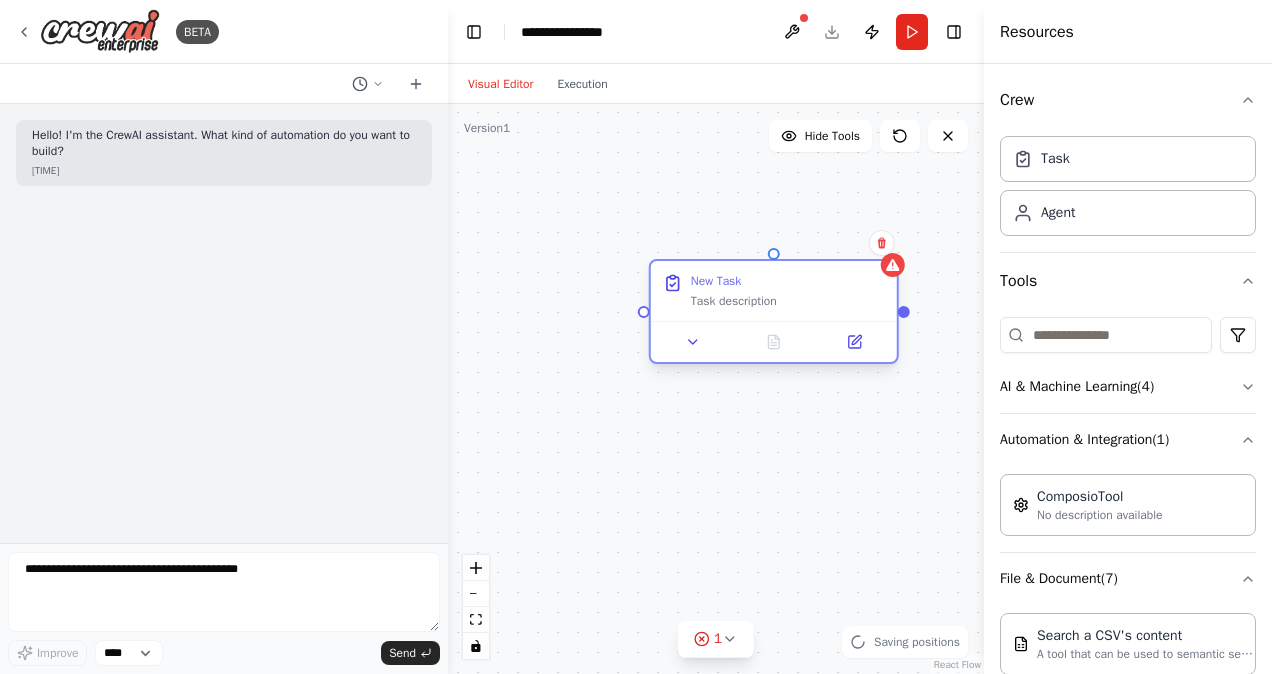 drag, startPoint x: 726, startPoint y: 208, endPoint x: 720, endPoint y: 271, distance: 63.28507 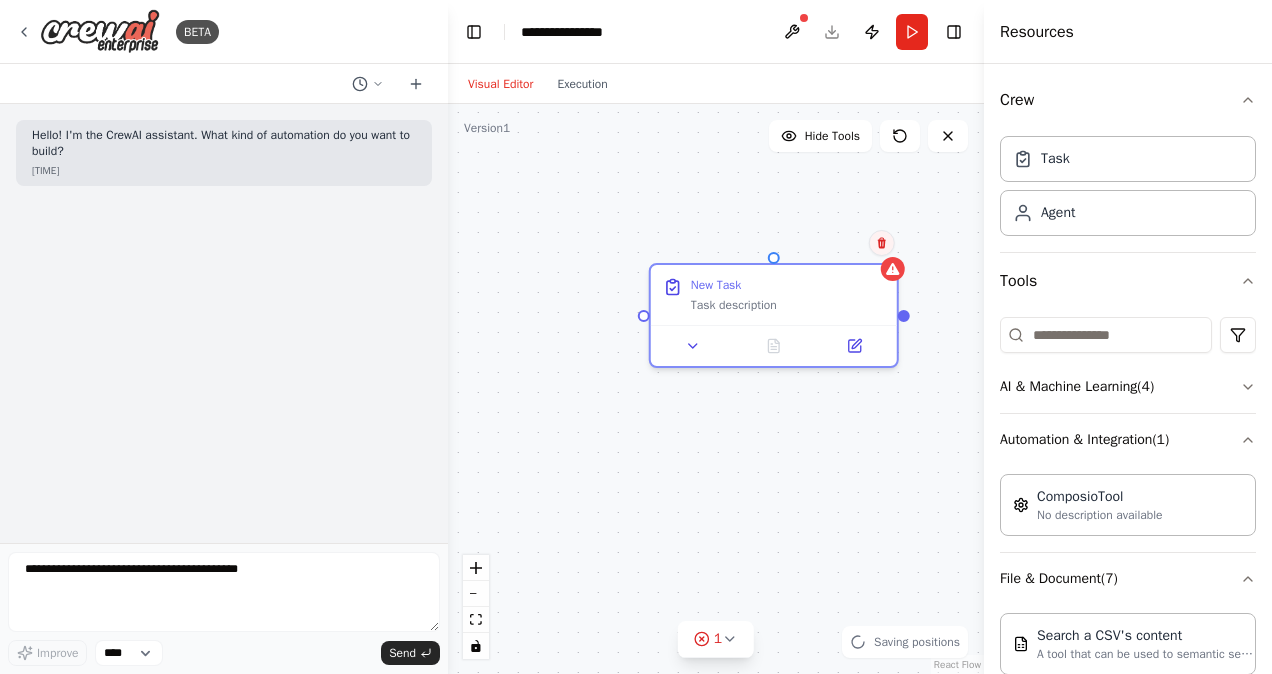 click 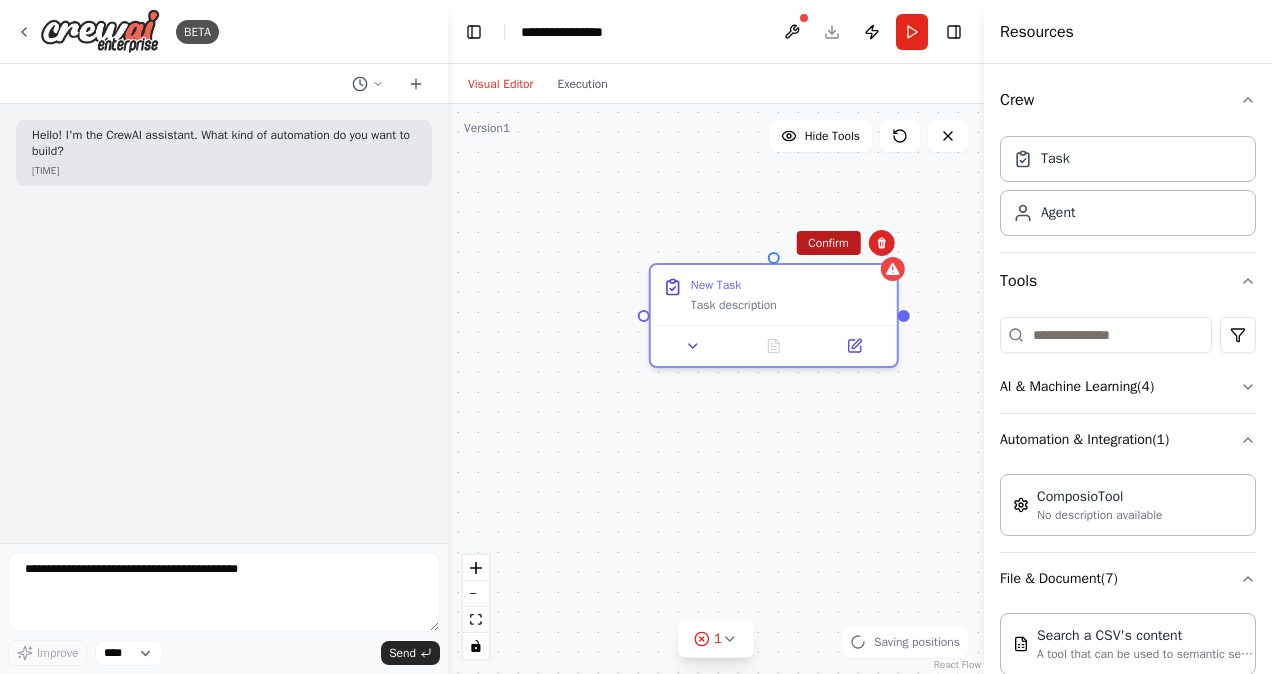 click on "Confirm" at bounding box center (828, 243) 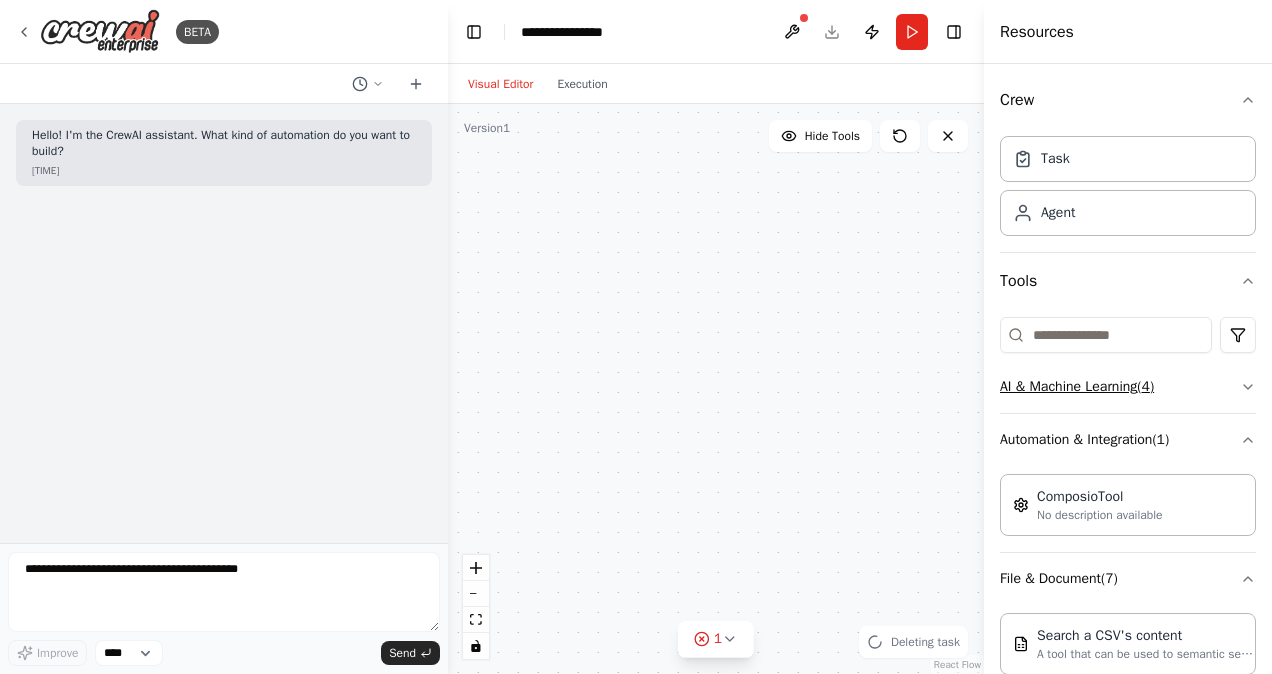 click on "AI & Machine Learning  ( 4 )" at bounding box center (1128, 387) 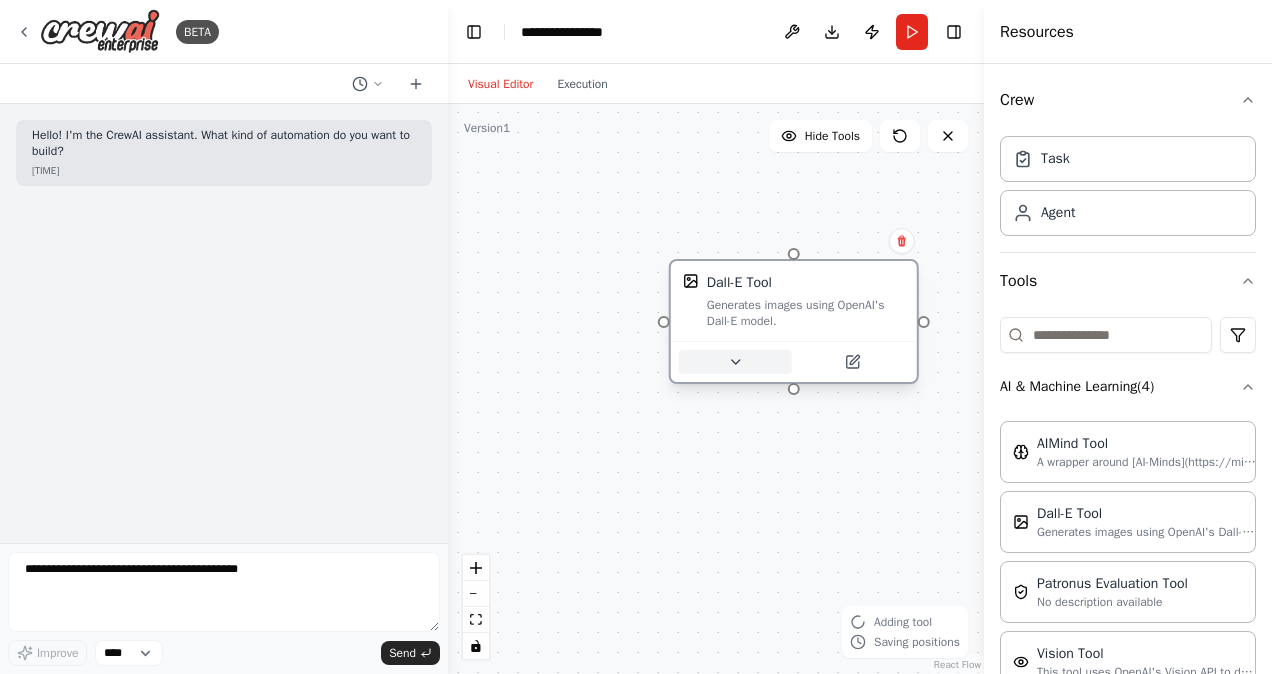 click at bounding box center [735, 362] 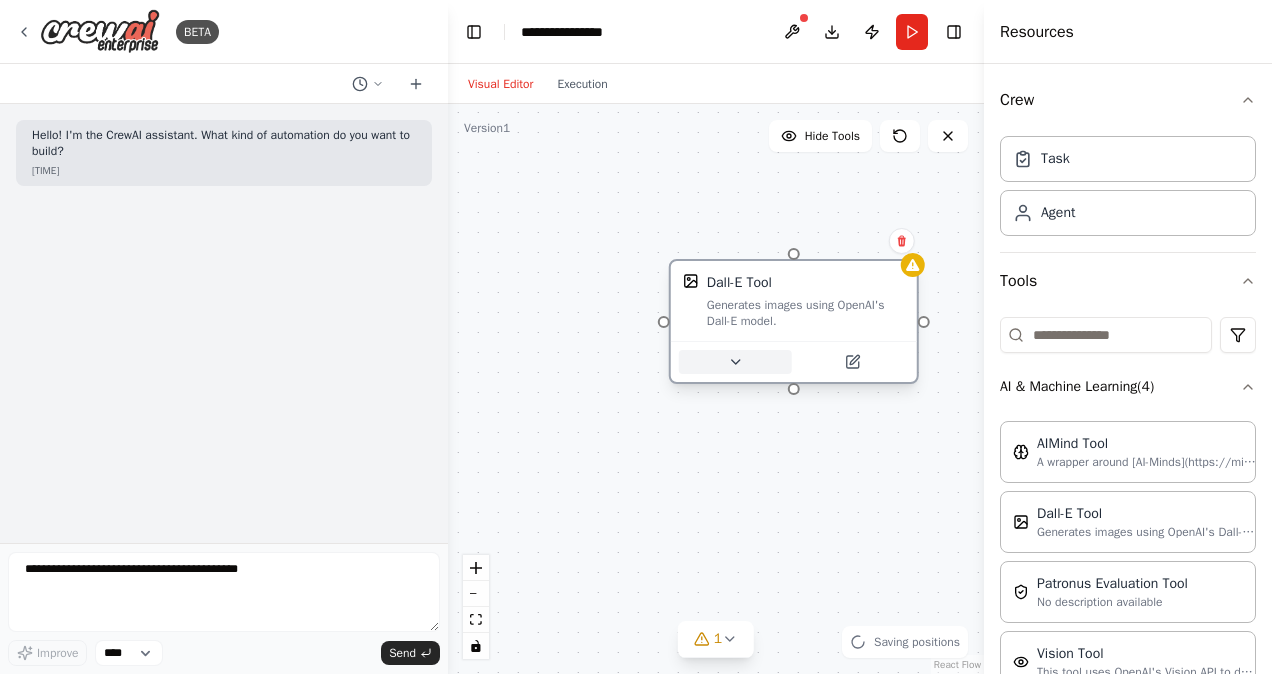 click 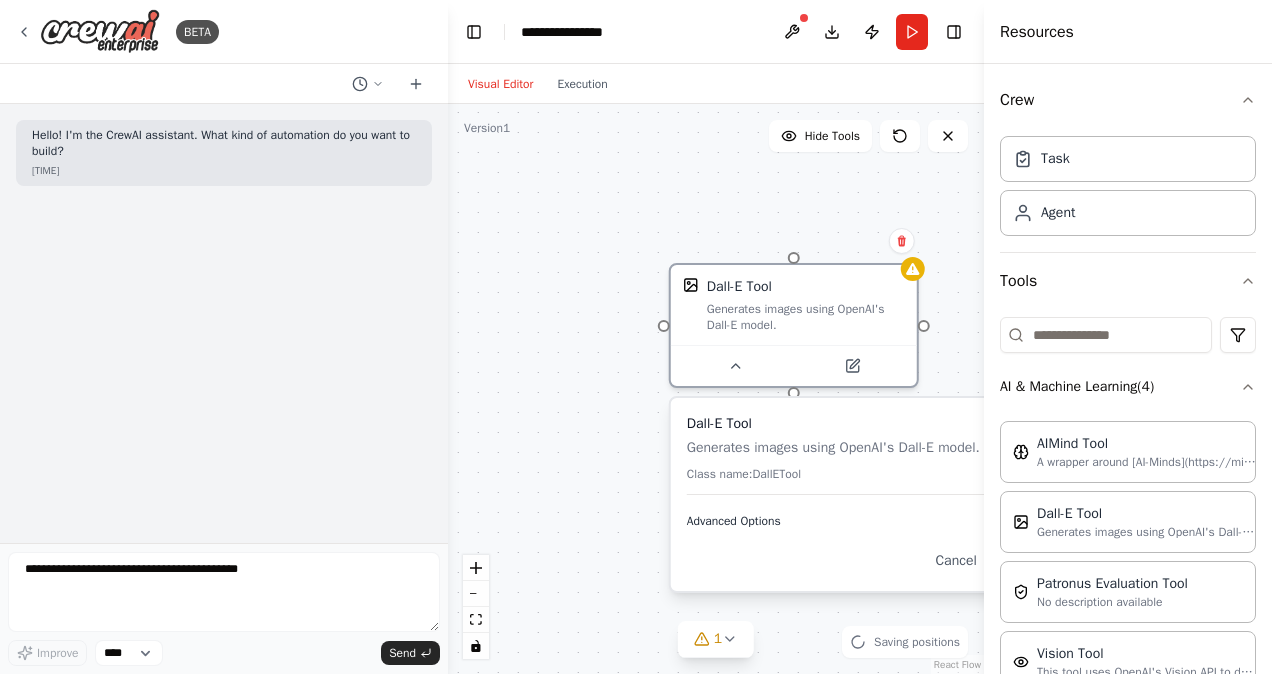 click on "Advanced Options" at bounding box center [734, 521] 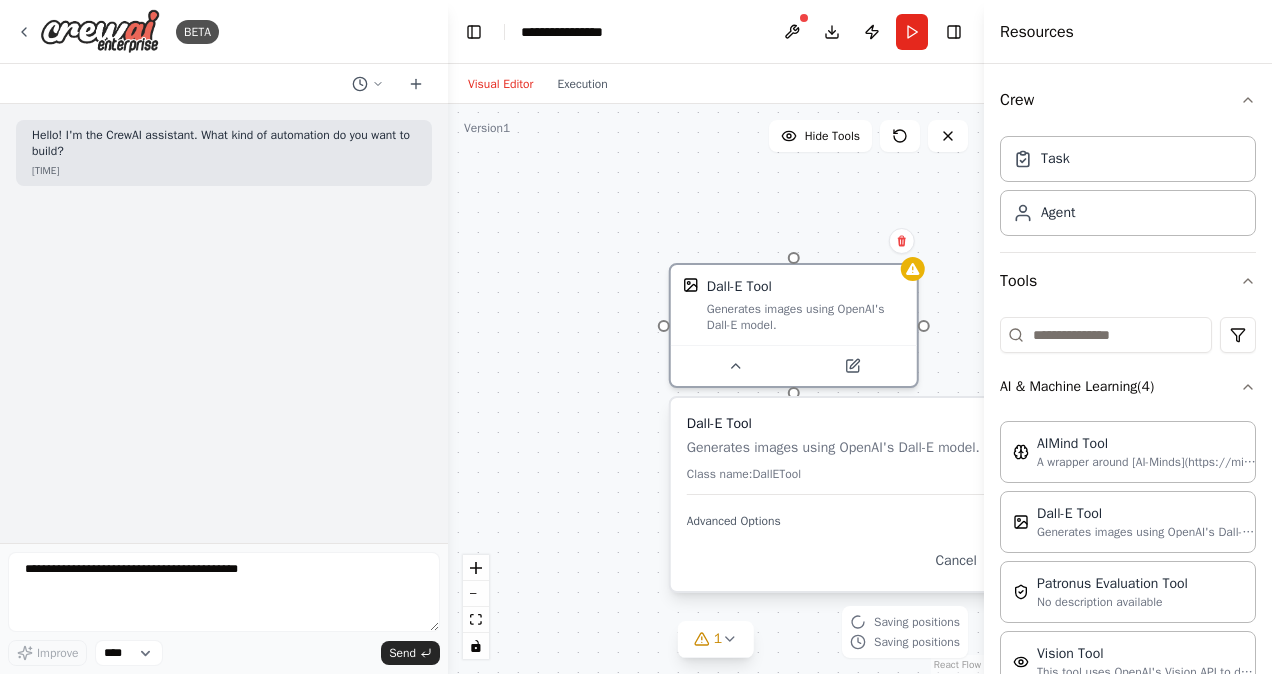 click on "Class name:  DallETool" at bounding box center [869, 474] 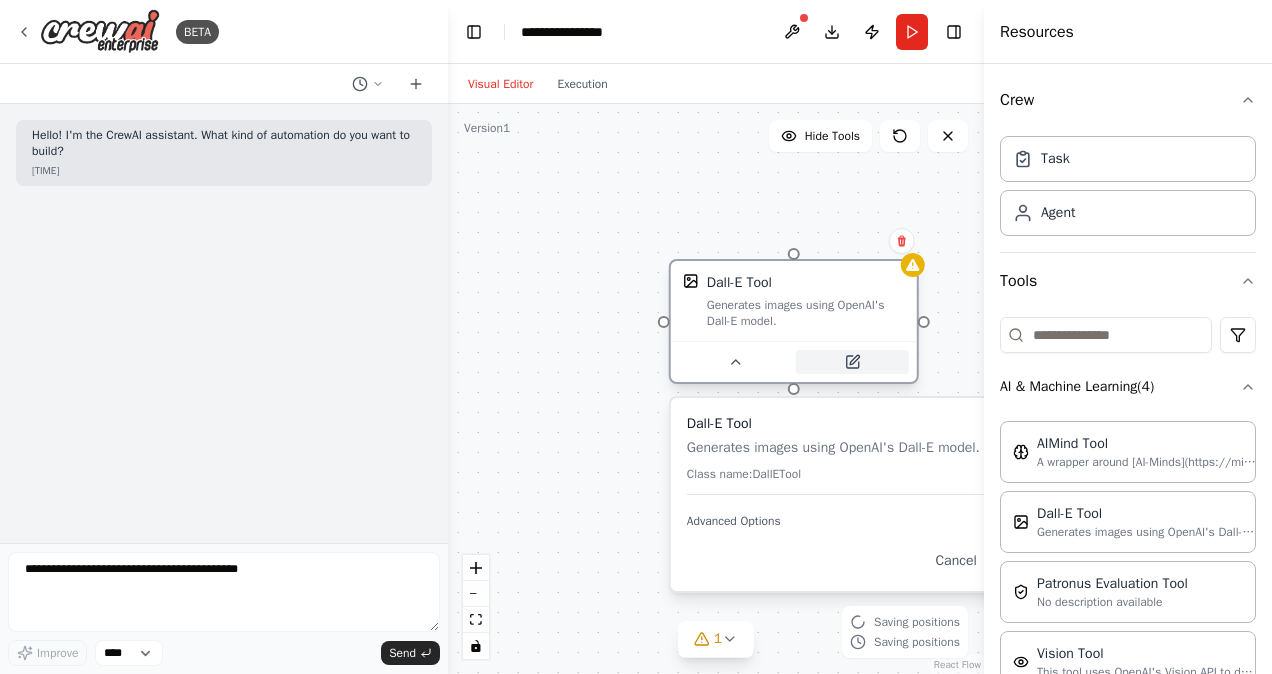 click 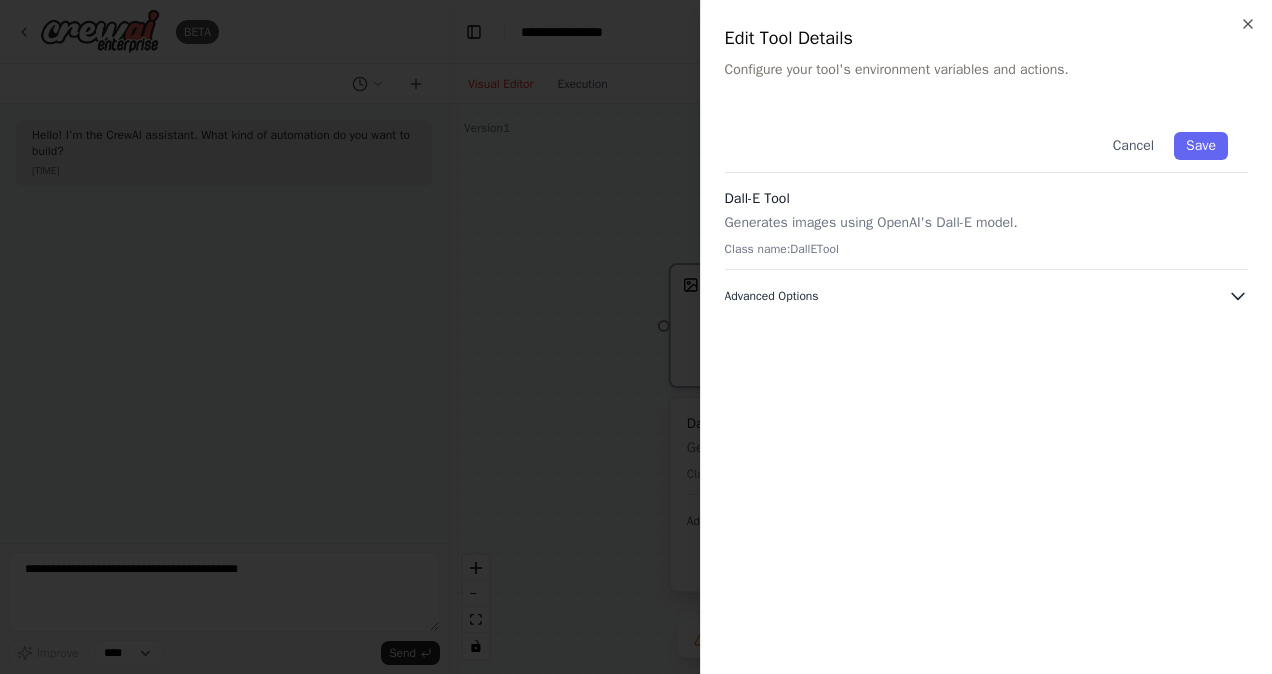 click 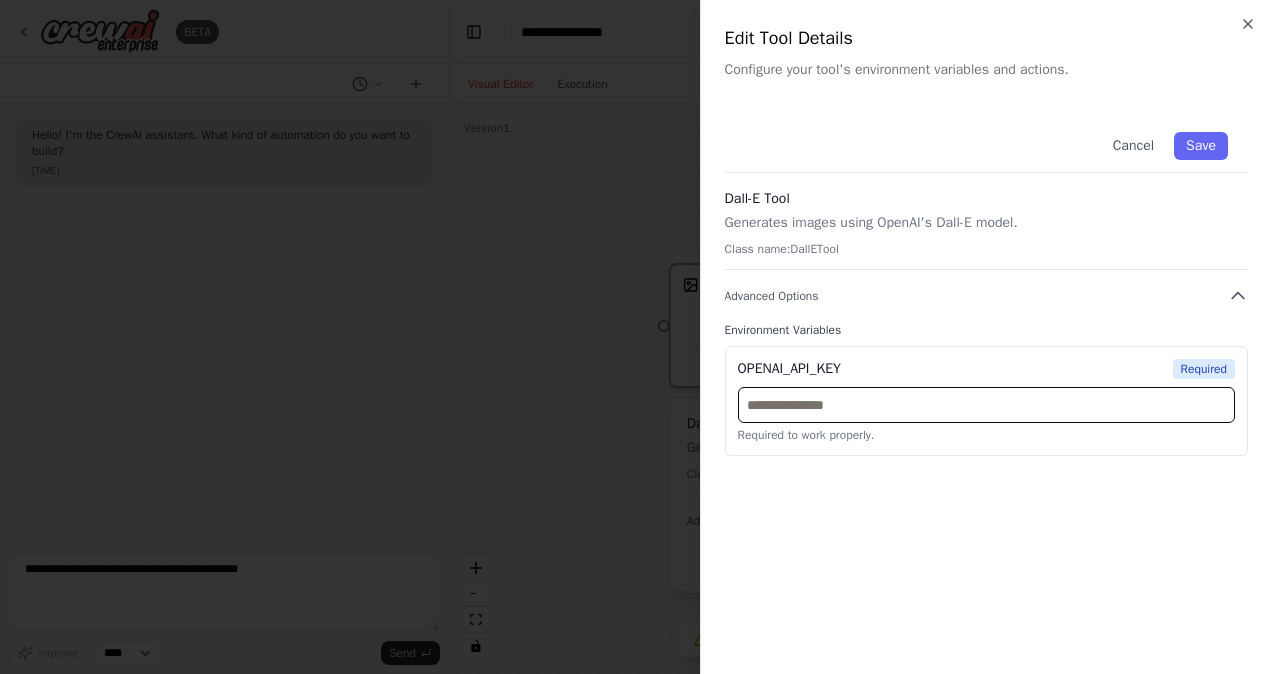 click at bounding box center (986, 405) 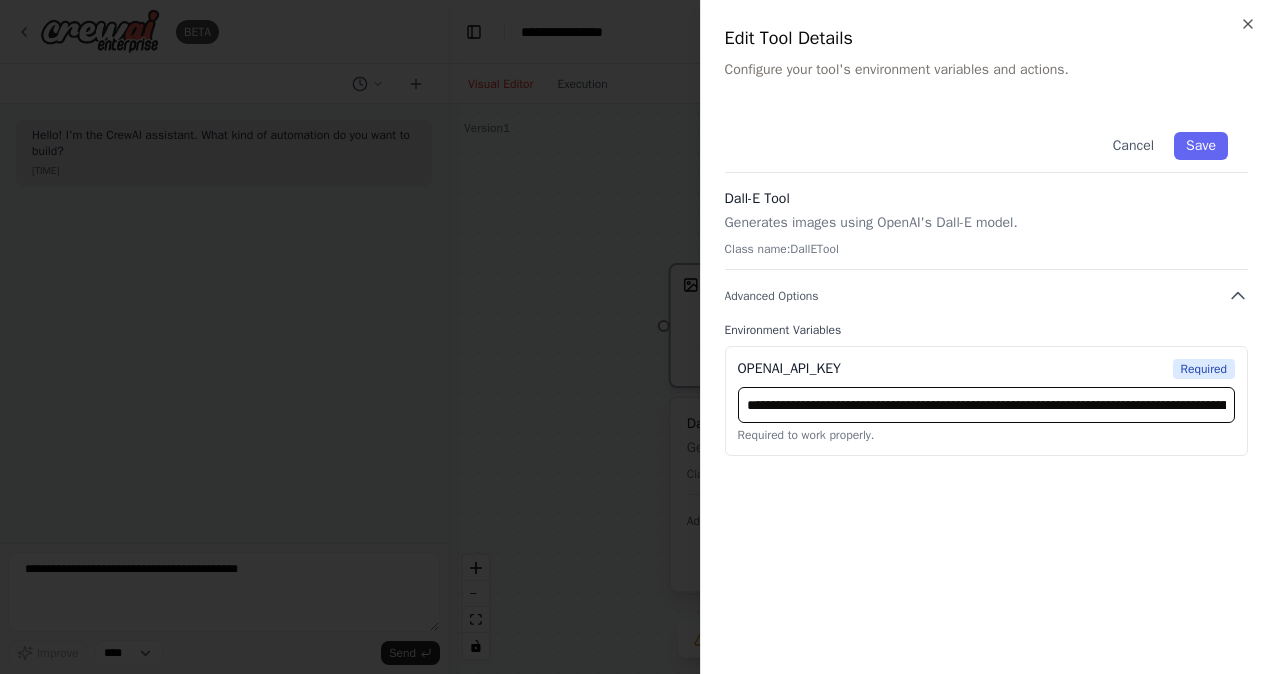 scroll, scrollTop: 0, scrollLeft: 742, axis: horizontal 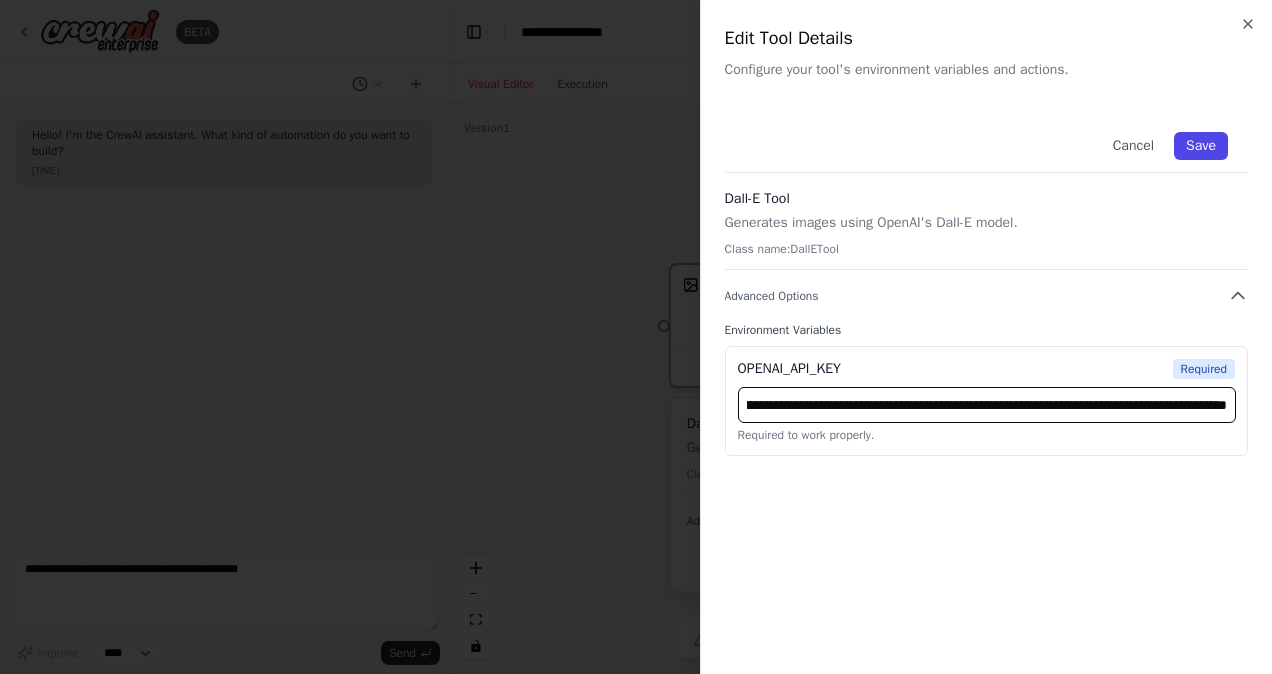 type on "**********" 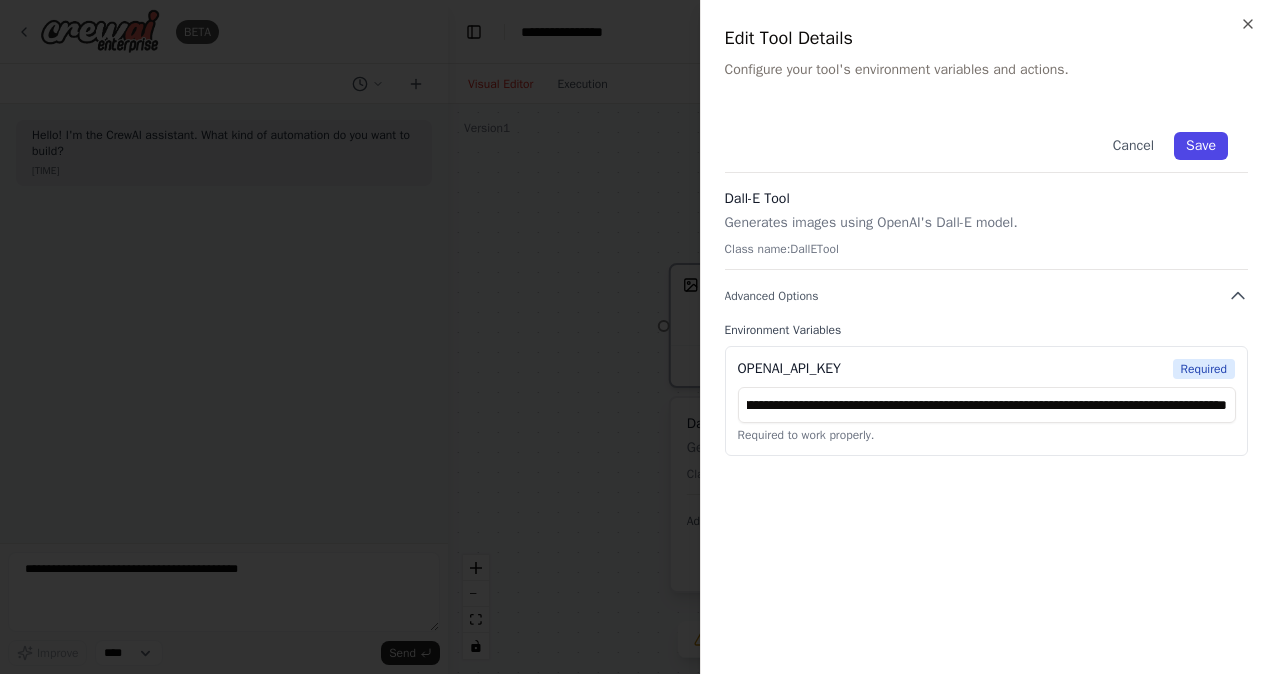 scroll, scrollTop: 0, scrollLeft: 0, axis: both 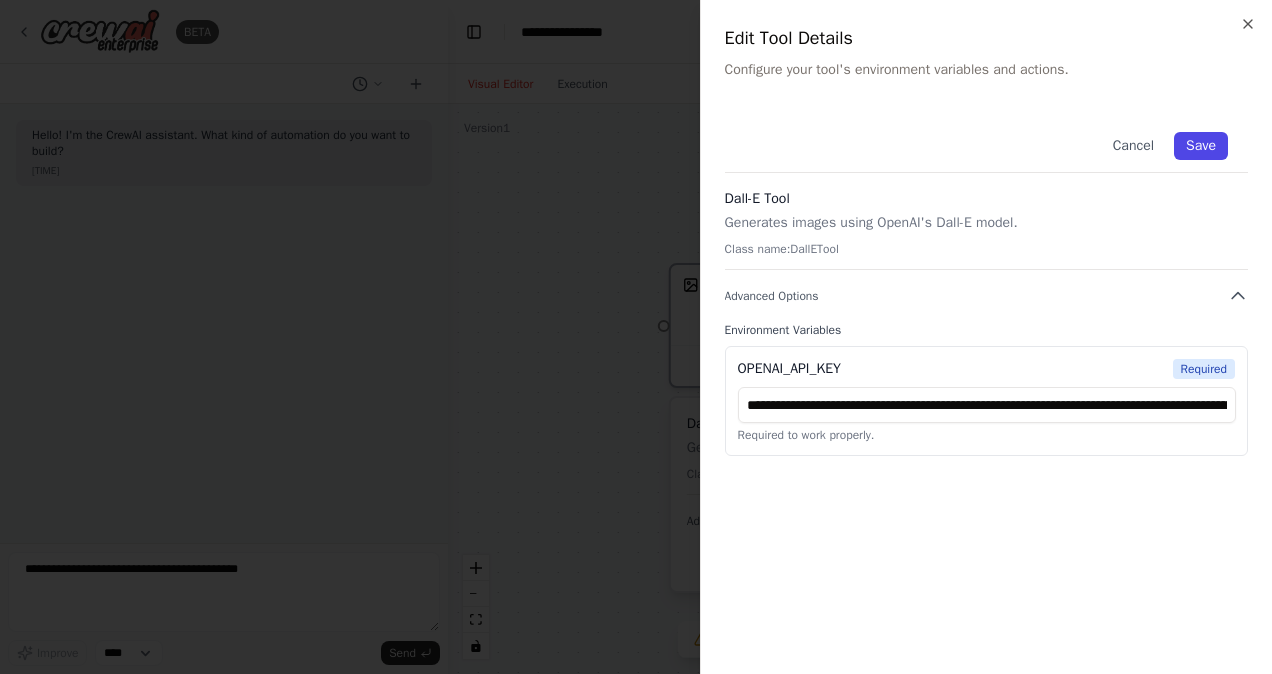 click on "Save" at bounding box center [1201, 146] 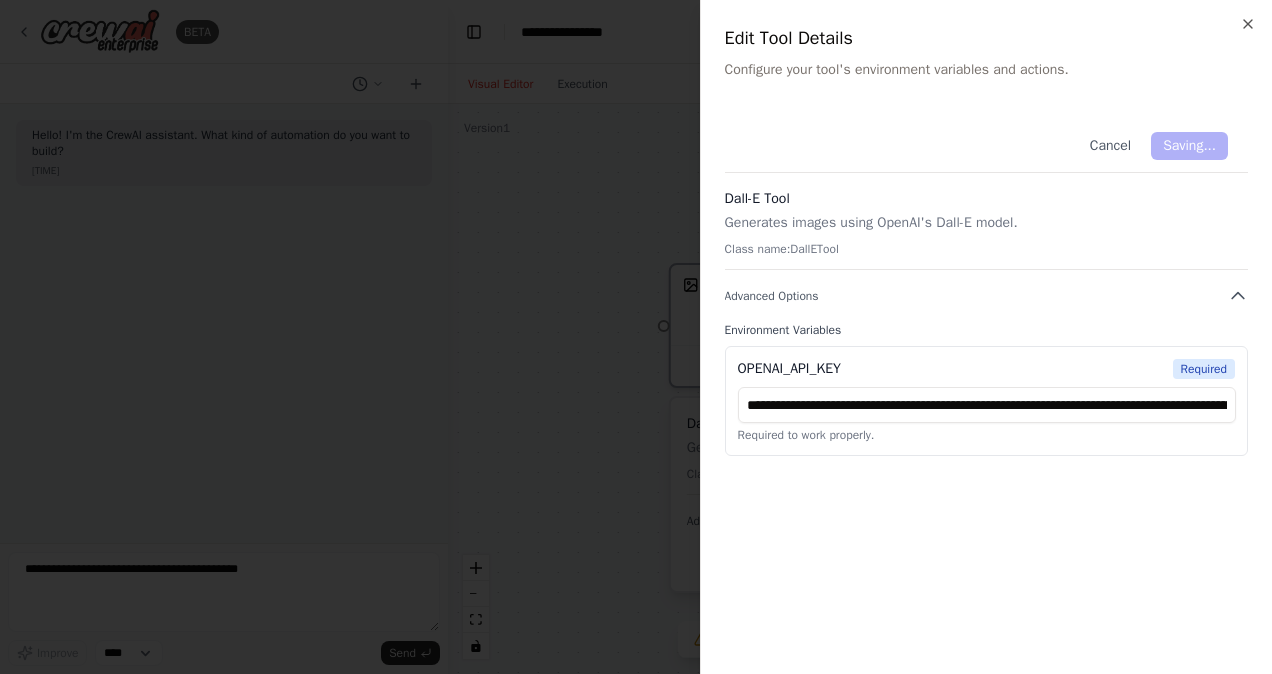 type 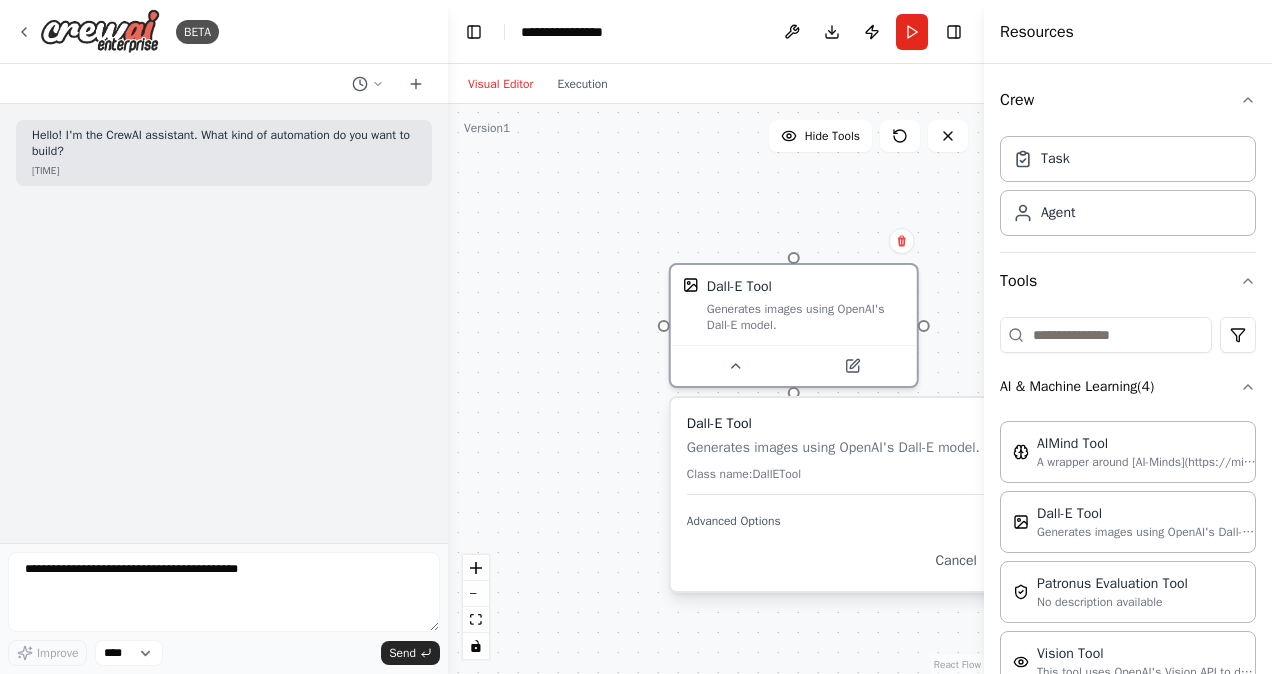click on "Class name:  DallETool" at bounding box center (869, 474) 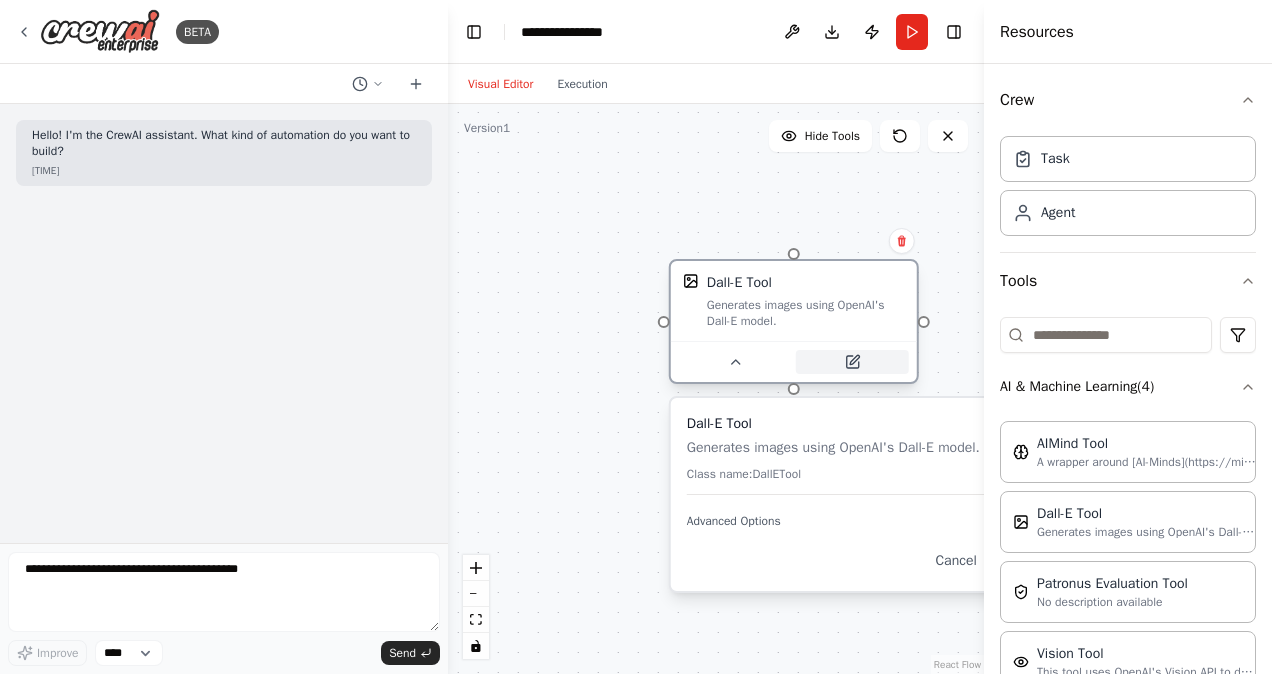 click at bounding box center [852, 362] 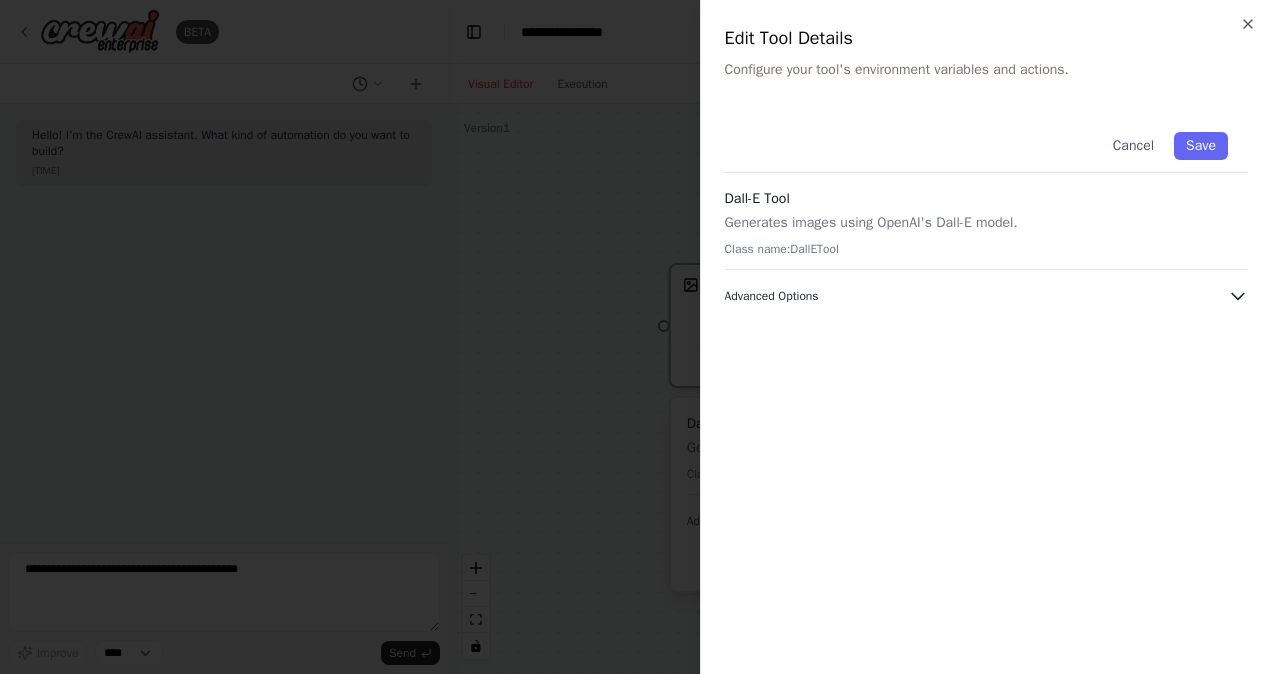 click 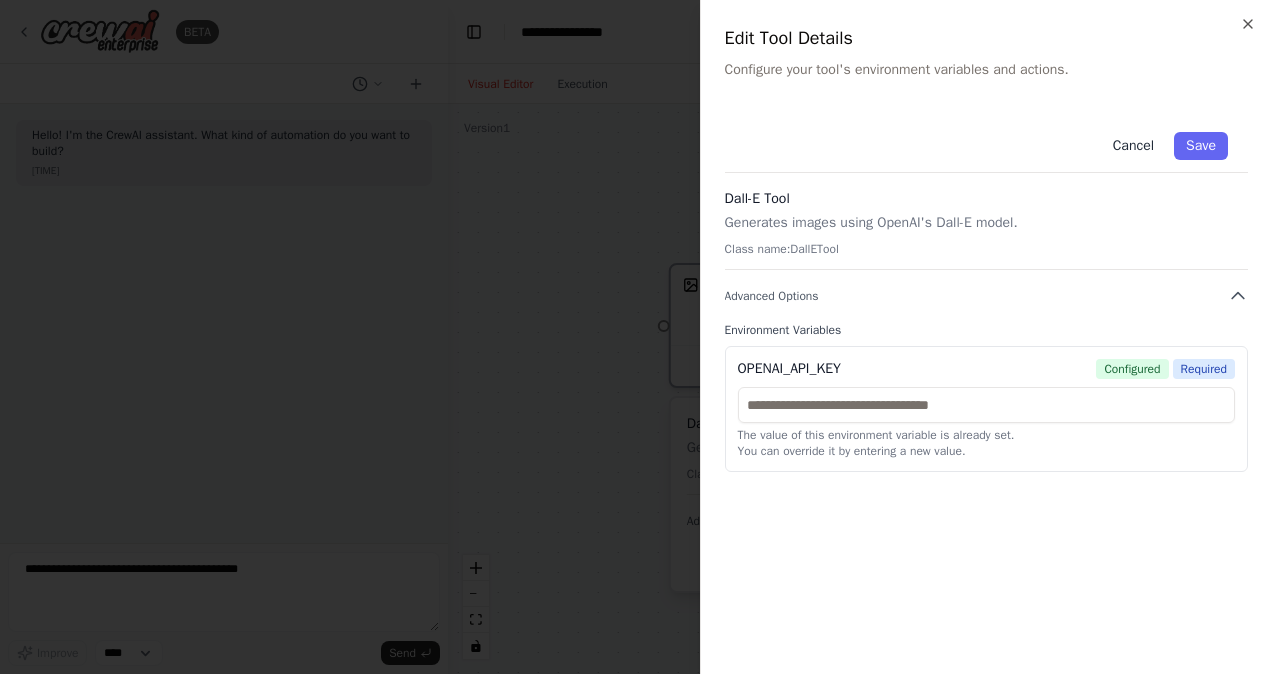click on "Cancel" at bounding box center [1133, 146] 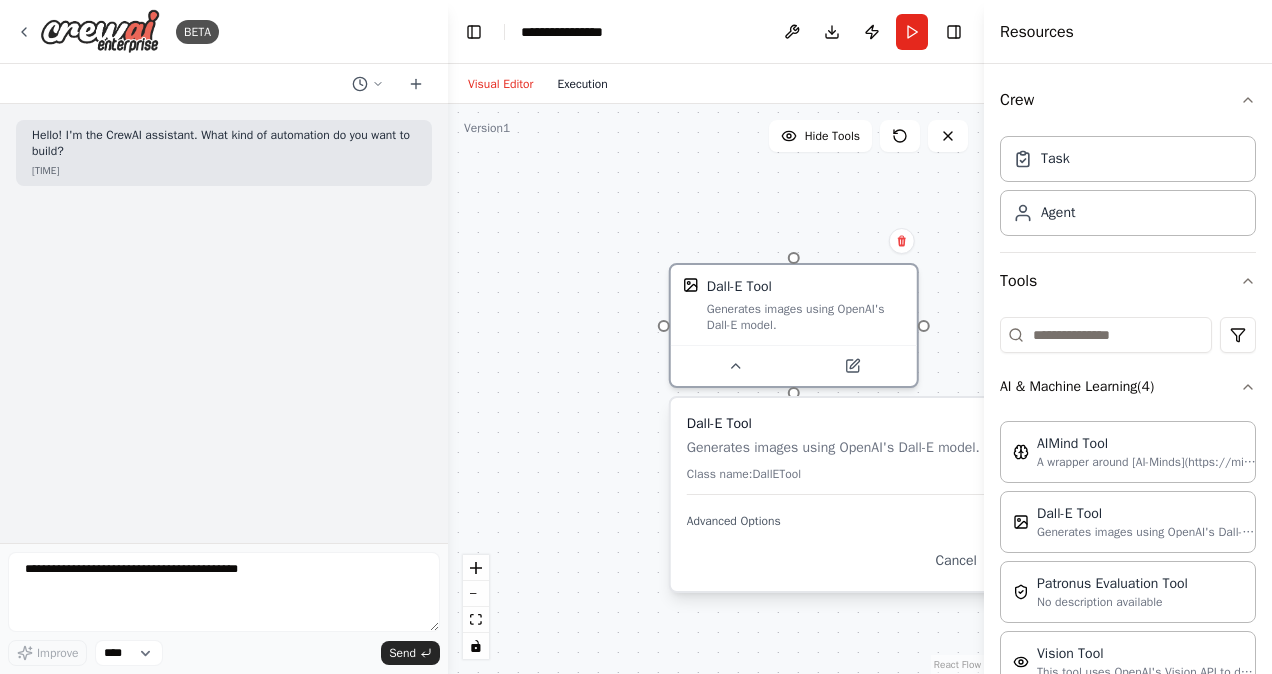 click on "Execution" at bounding box center (582, 84) 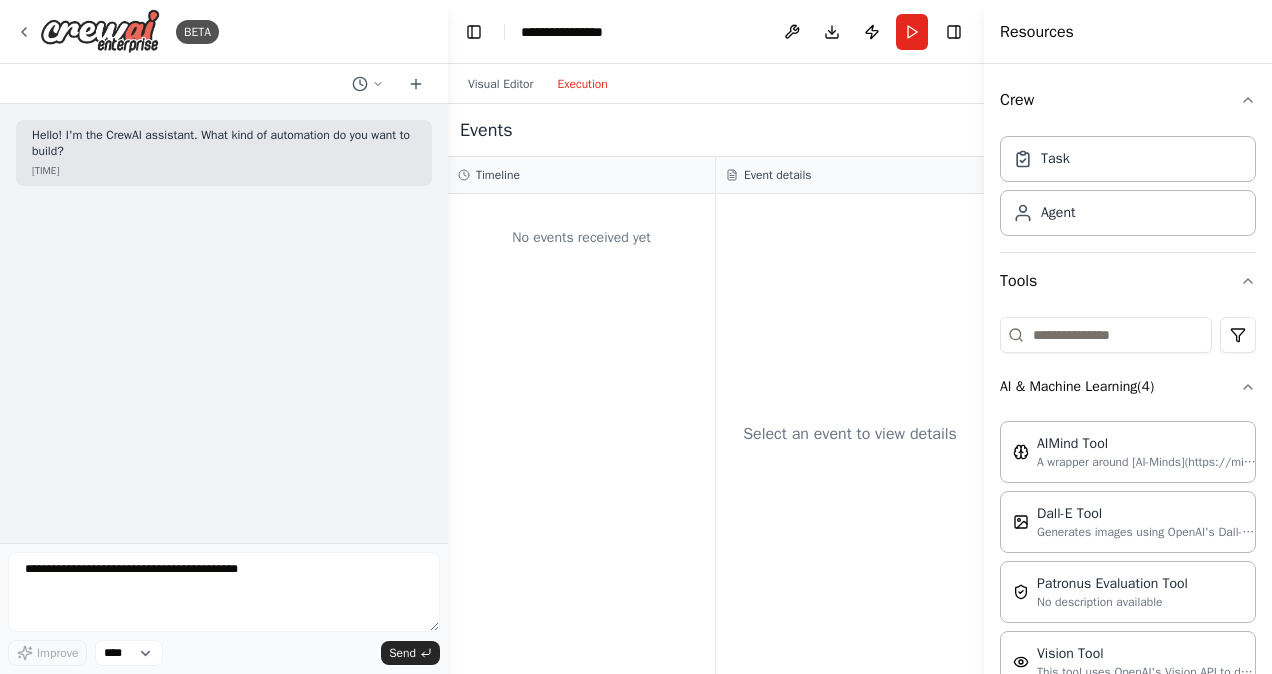 click on "No events received yet" at bounding box center [581, 238] 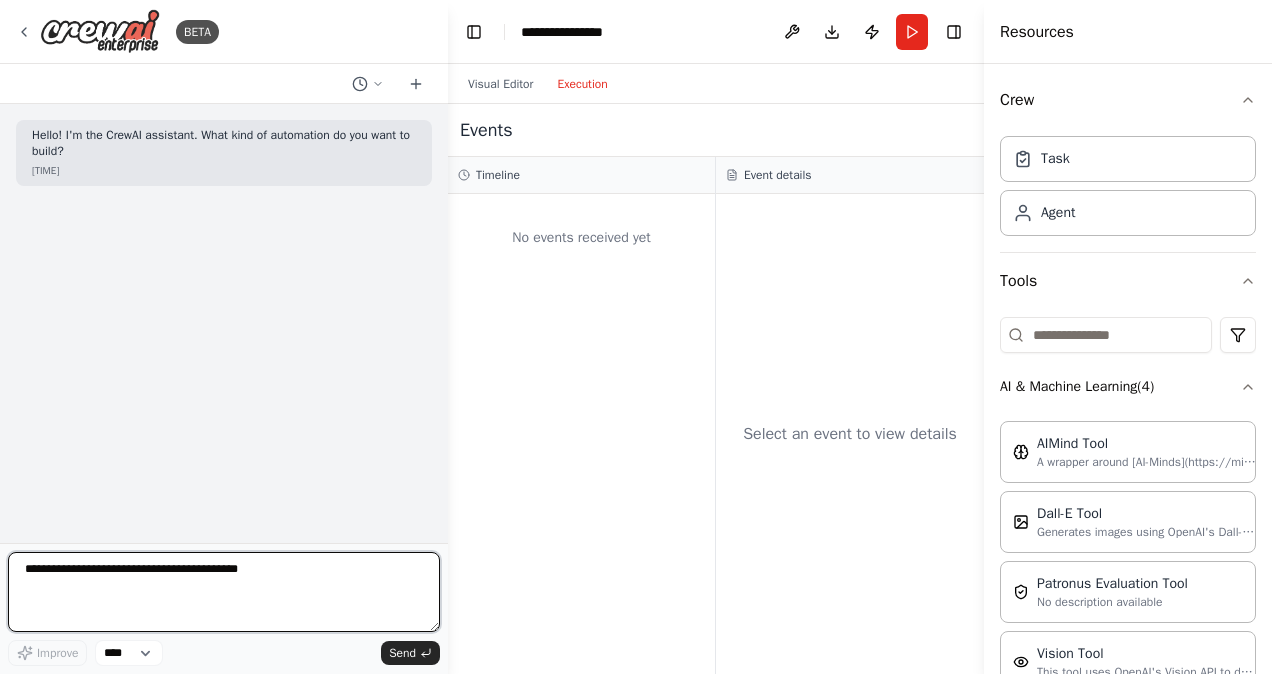 click at bounding box center (224, 592) 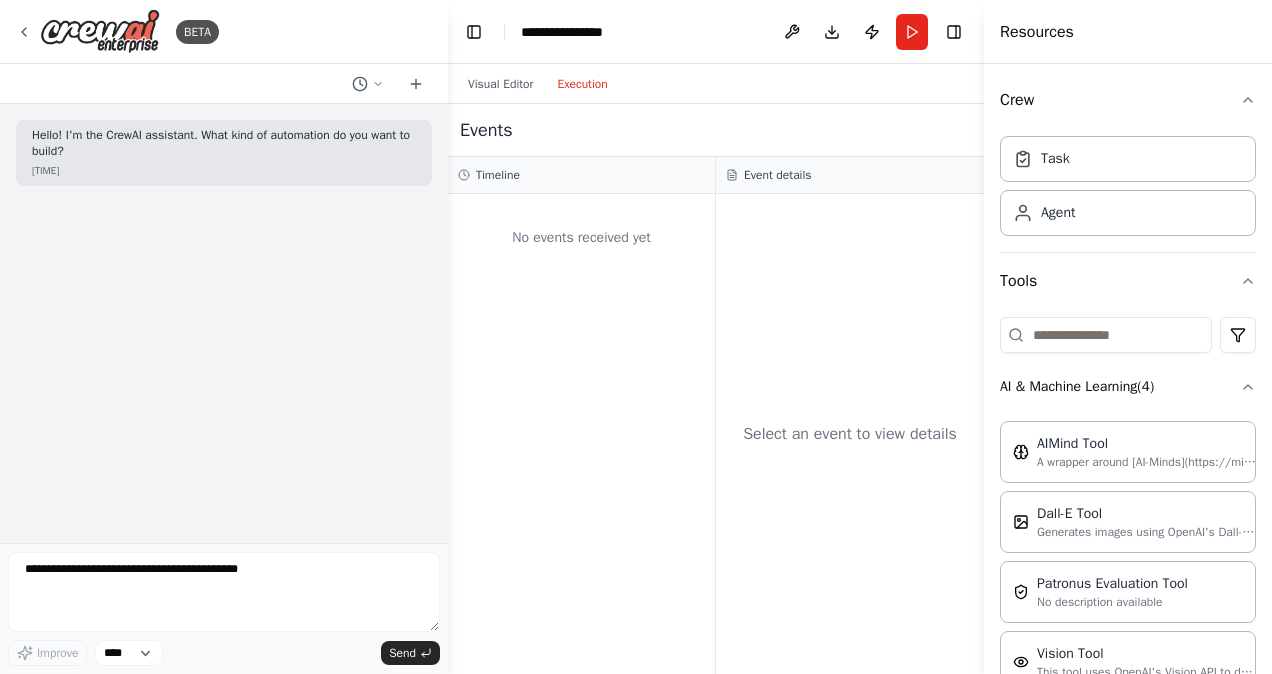 click on "Event details" at bounding box center (778, 175) 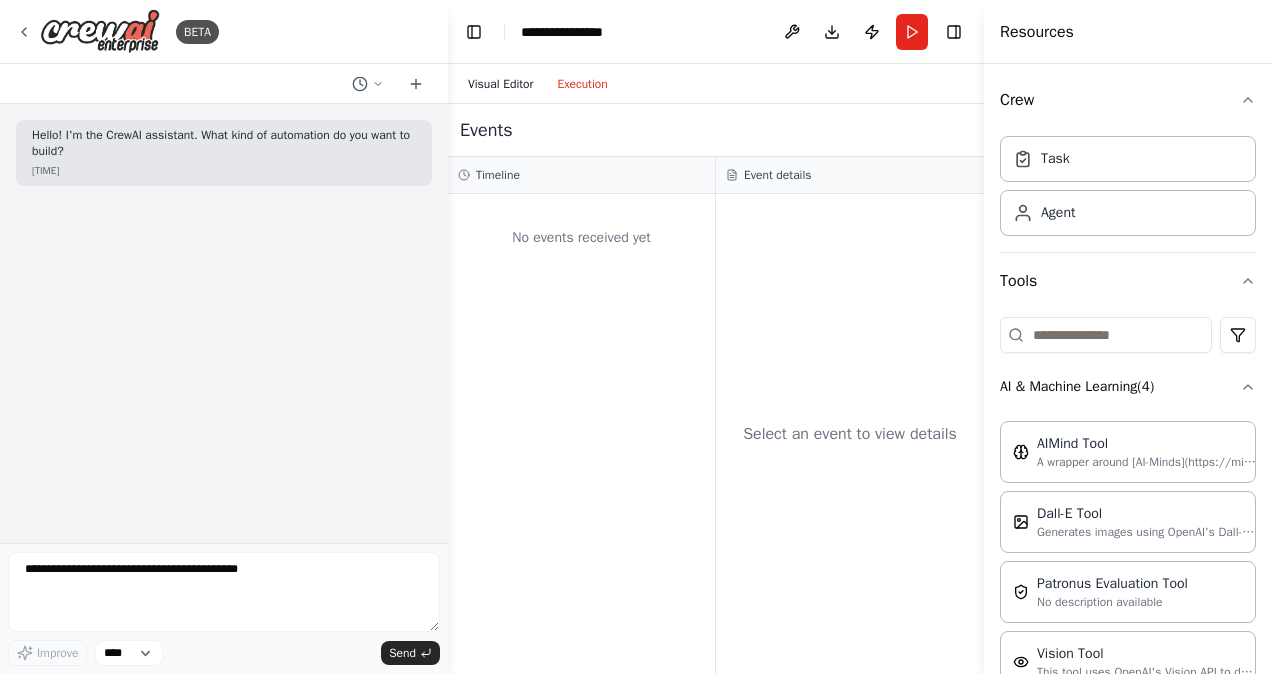 click on "Visual Editor" at bounding box center (500, 84) 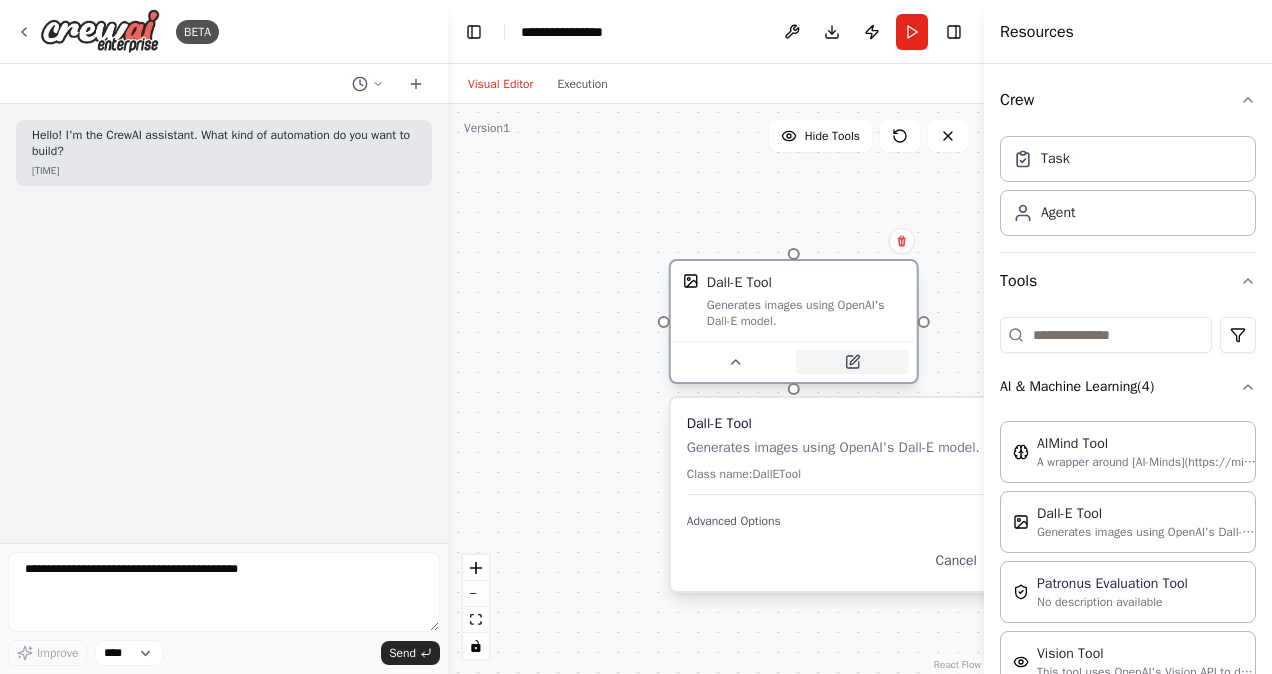 click 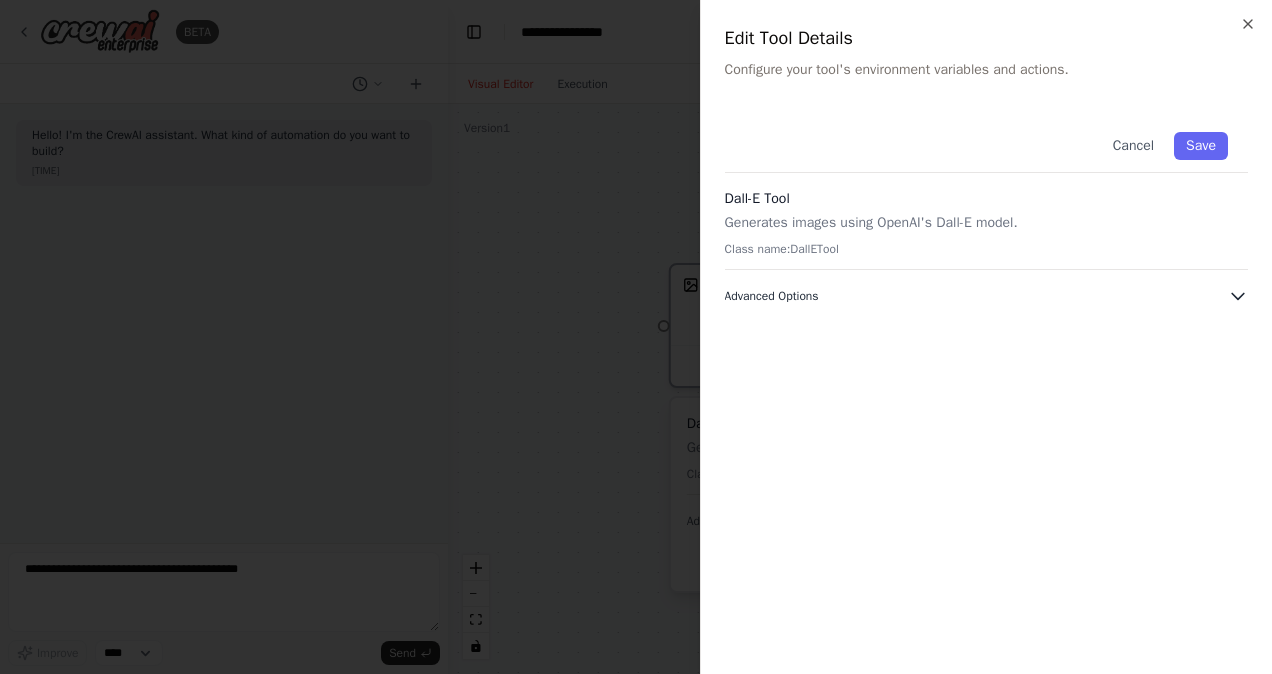 click 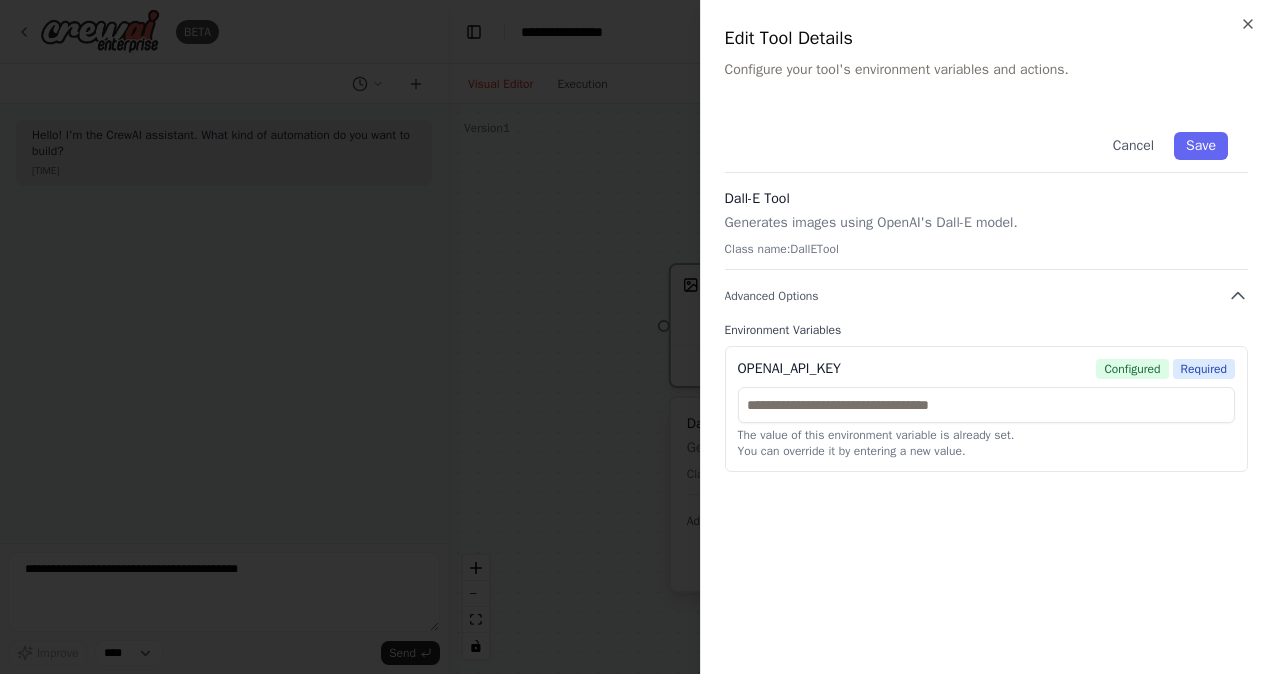 click on "Generates images using OpenAI's Dall-E model." at bounding box center (986, 223) 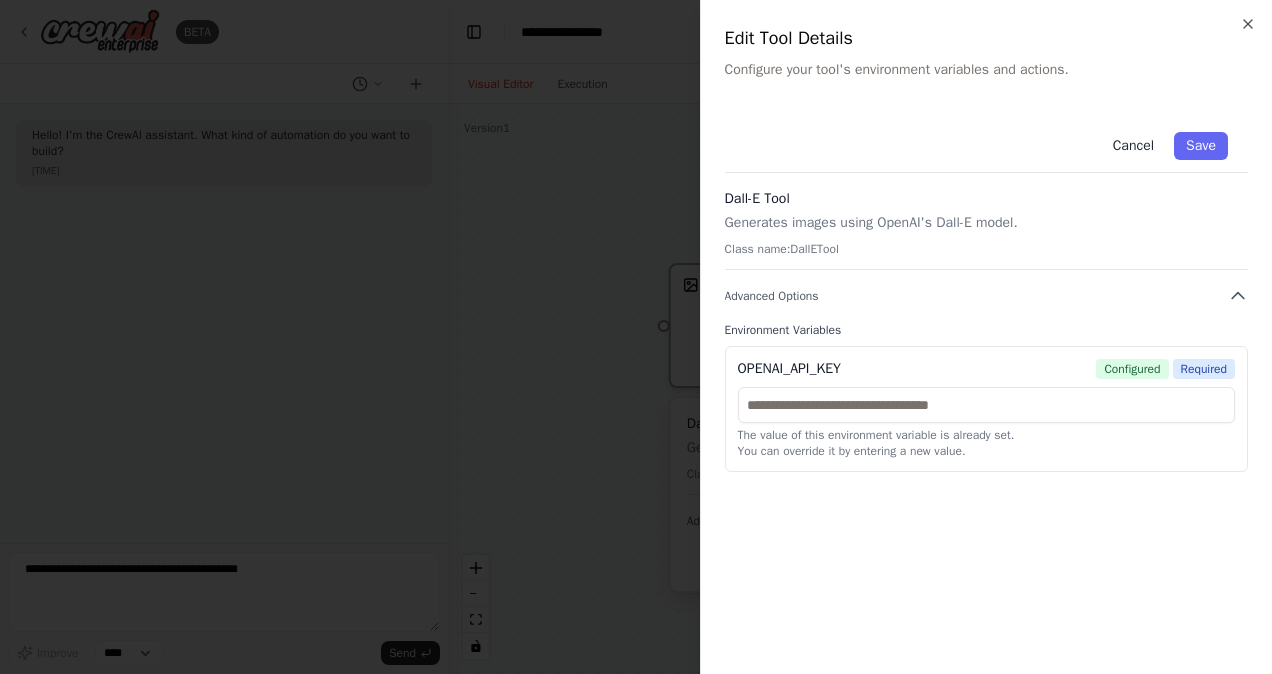 click on "Cancel" at bounding box center (1133, 146) 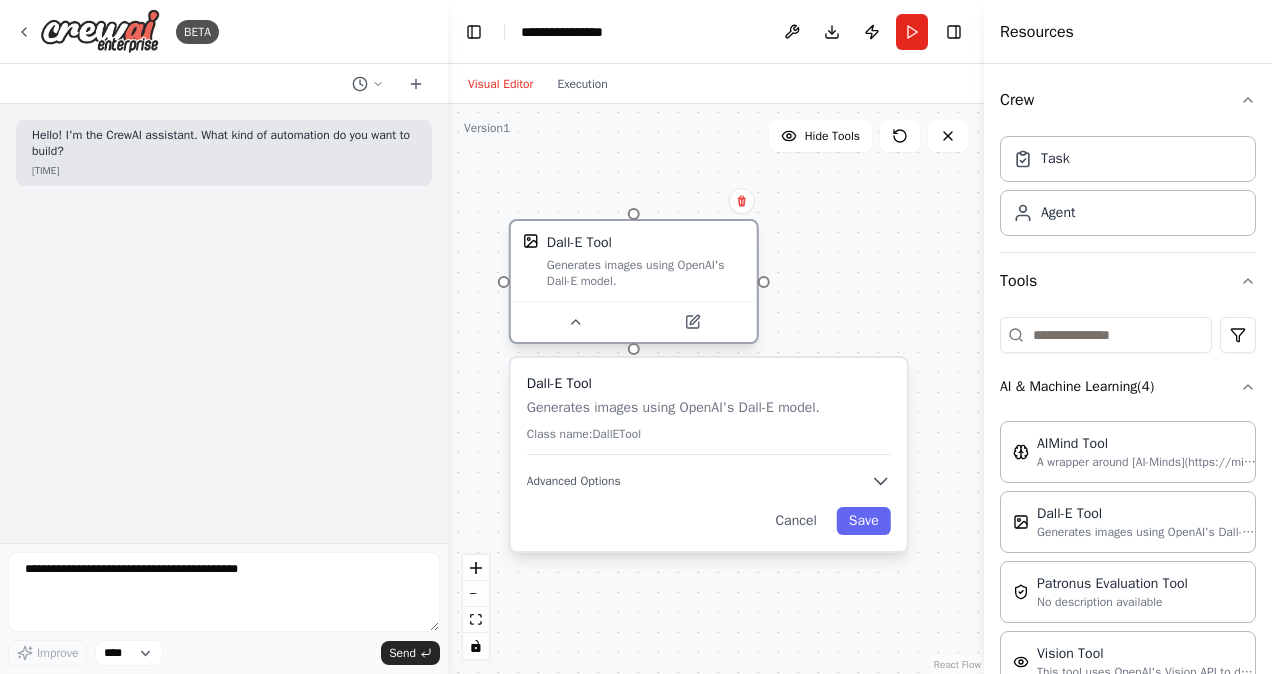 drag, startPoint x: 873, startPoint y: 283, endPoint x: 715, endPoint y: 234, distance: 165.42369 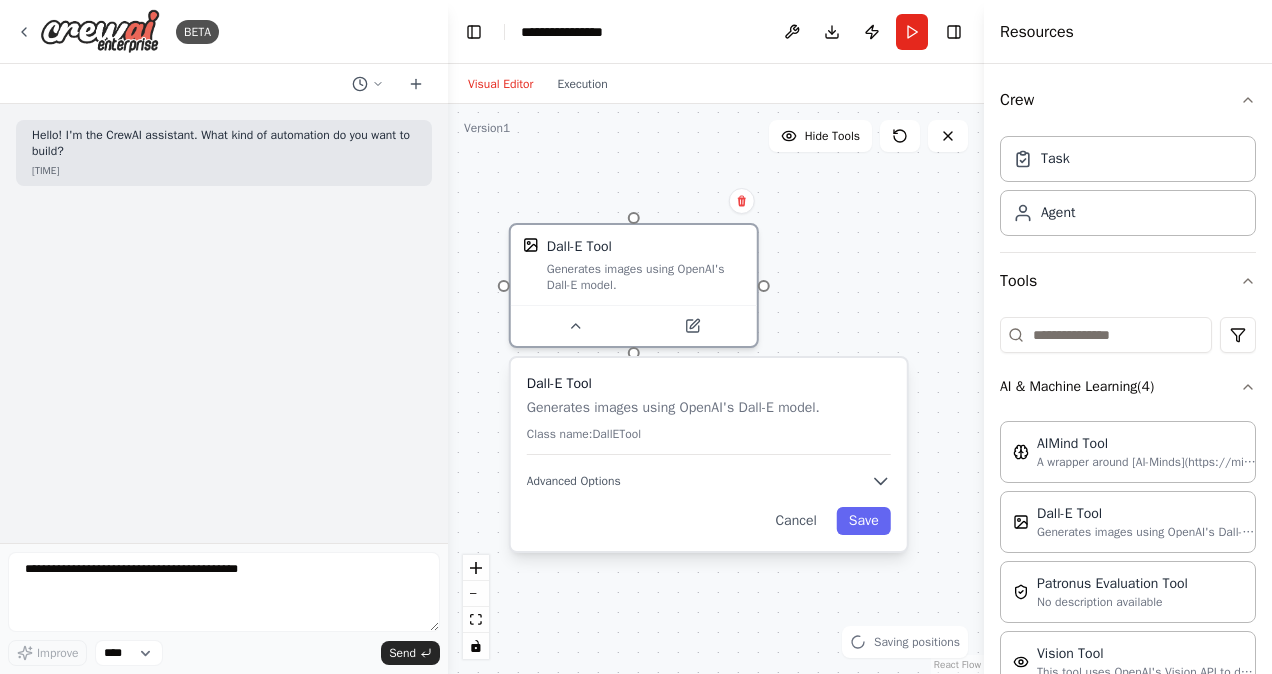 click on "Dall-E Tool Generates images using OpenAI's Dall-E model. Class name:  DallETool Advanced Options Cancel Save" at bounding box center (709, 454) 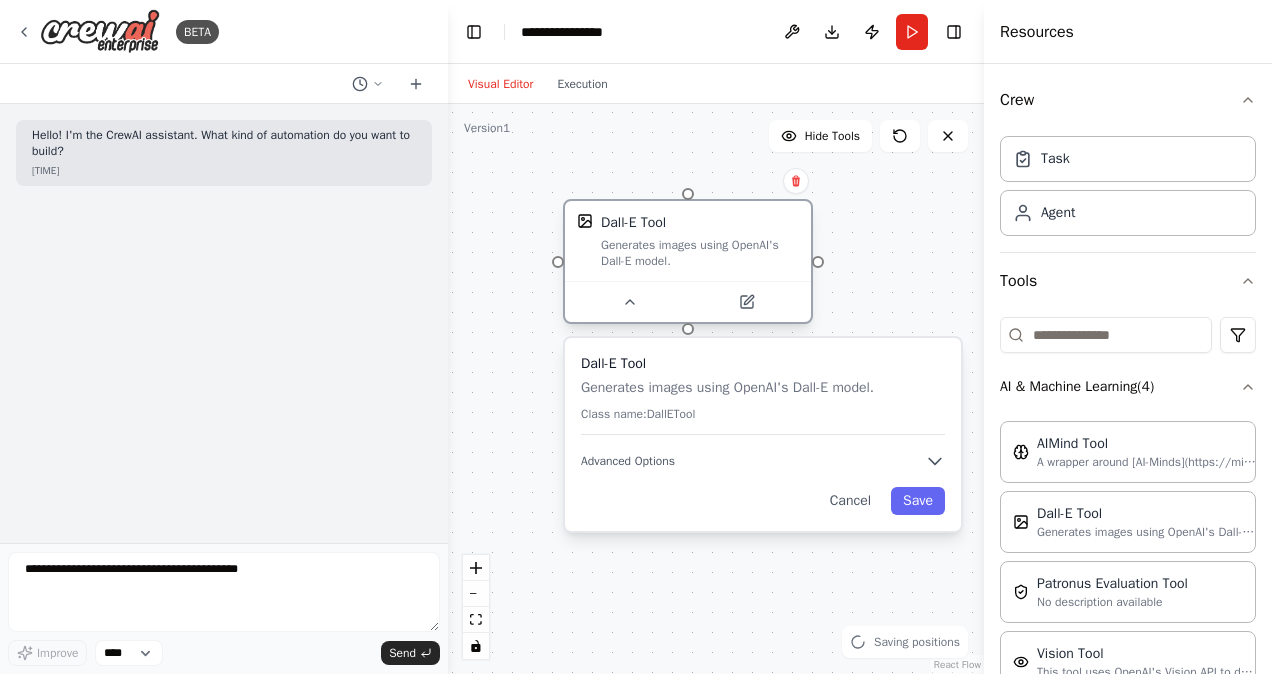 drag, startPoint x: 670, startPoint y: 267, endPoint x: 714, endPoint y: 259, distance: 44.72136 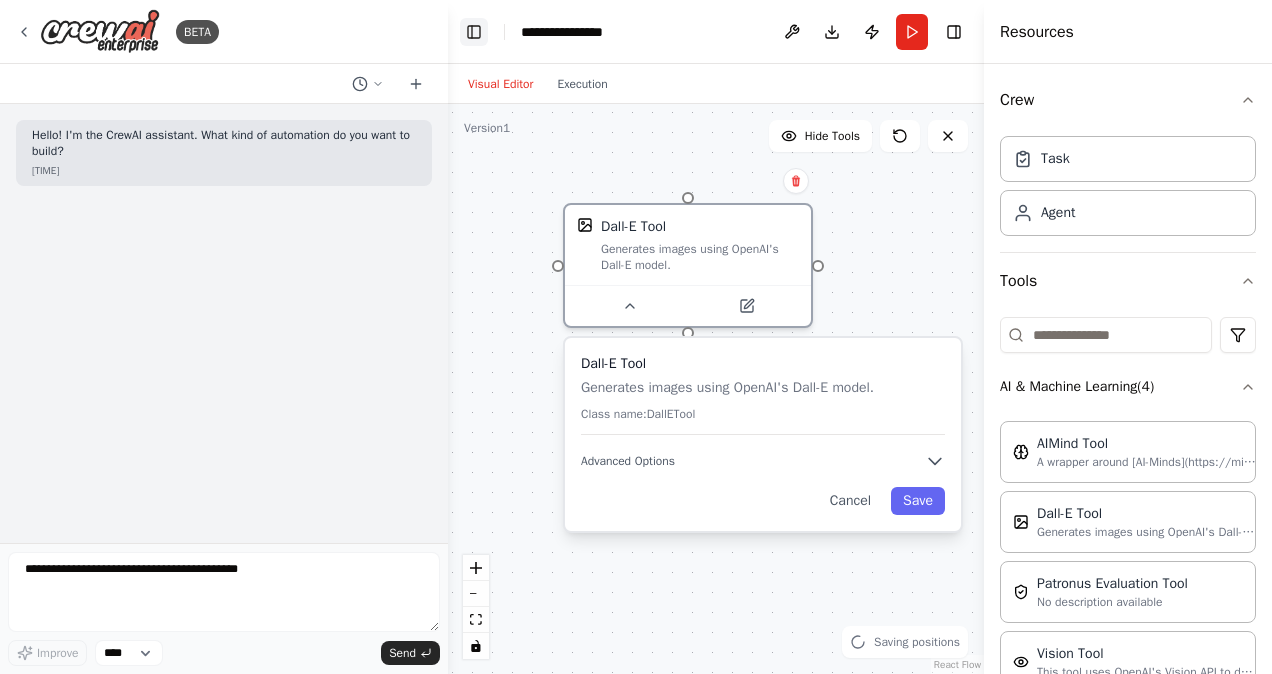 click on "Toggle Left Sidebar" at bounding box center (474, 32) 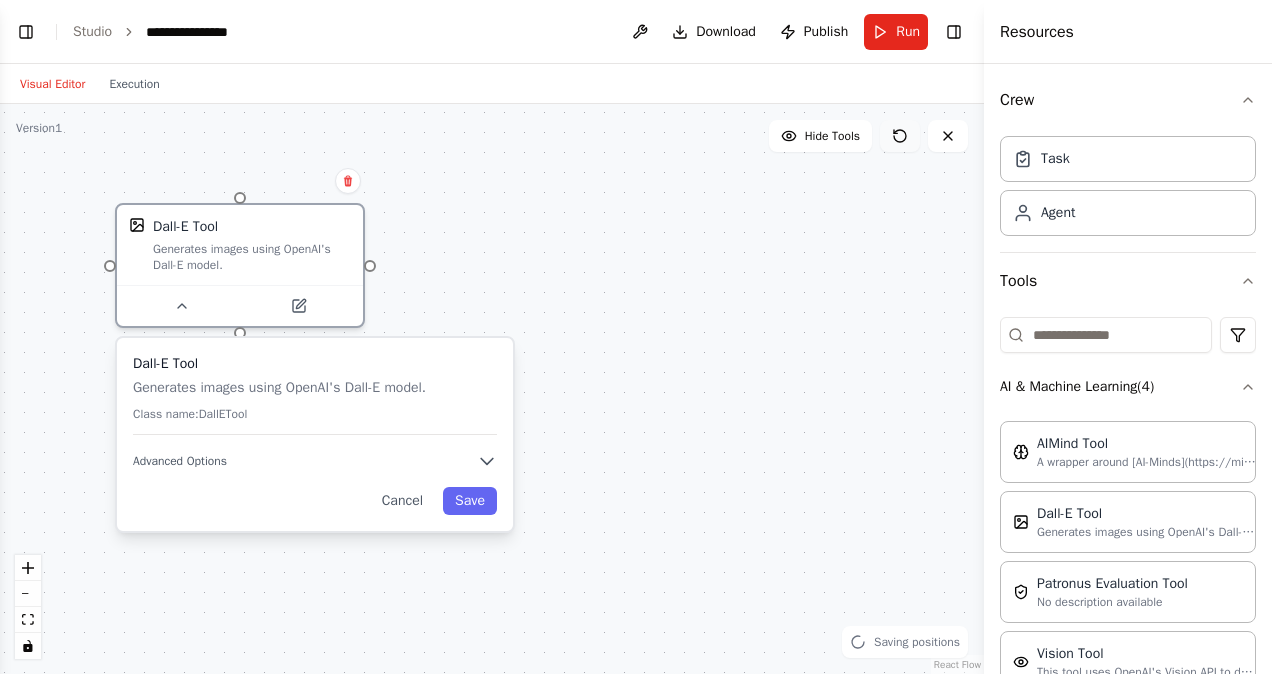click at bounding box center (900, 136) 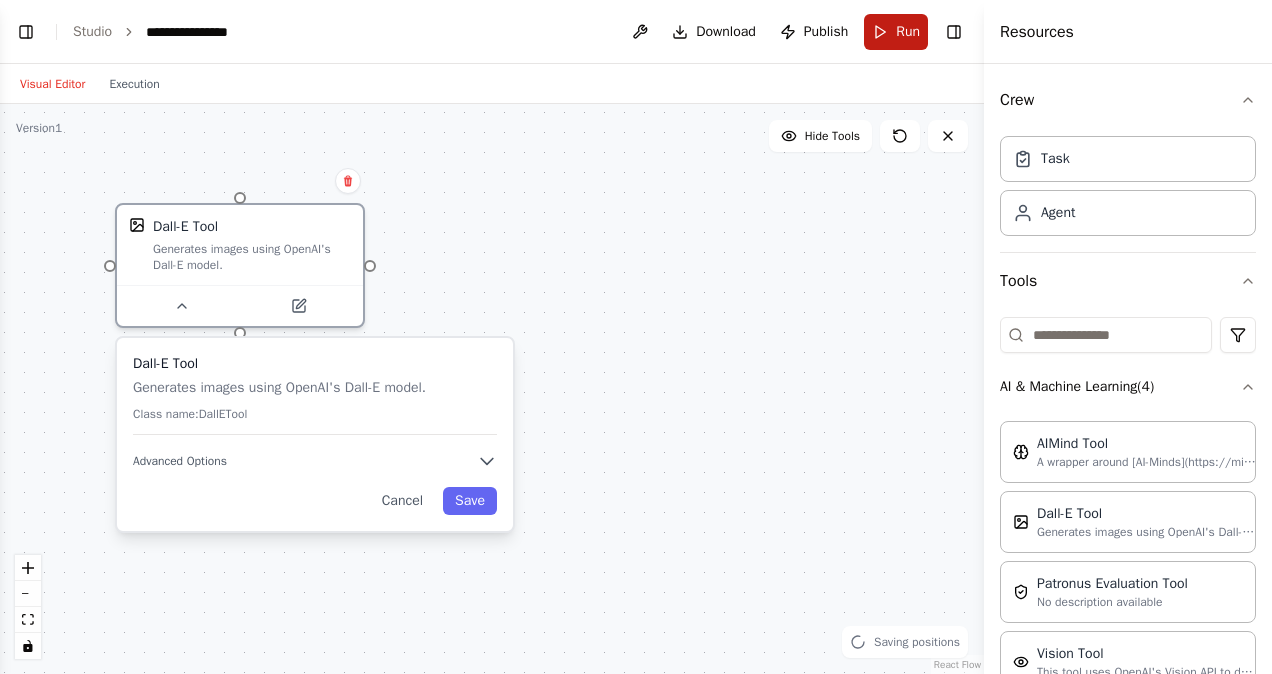 click on "Run" at bounding box center (896, 32) 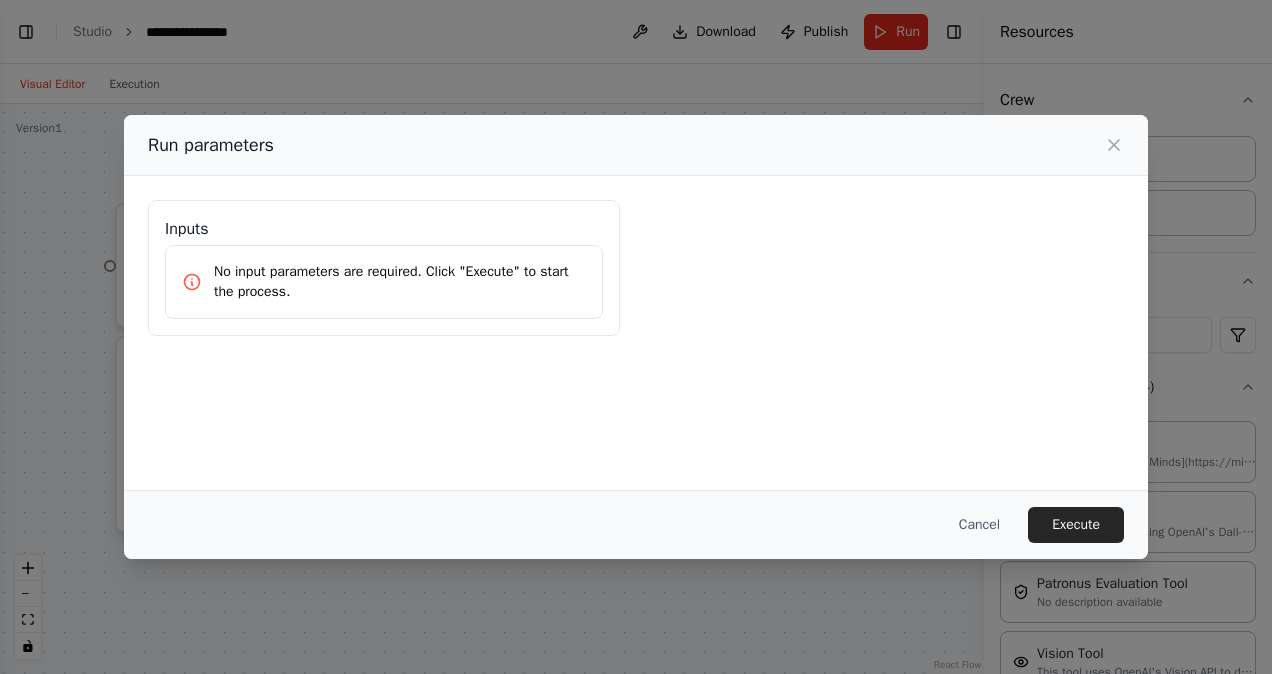 drag, startPoint x: 1110, startPoint y: 140, endPoint x: 1070, endPoint y: 354, distance: 217.70622 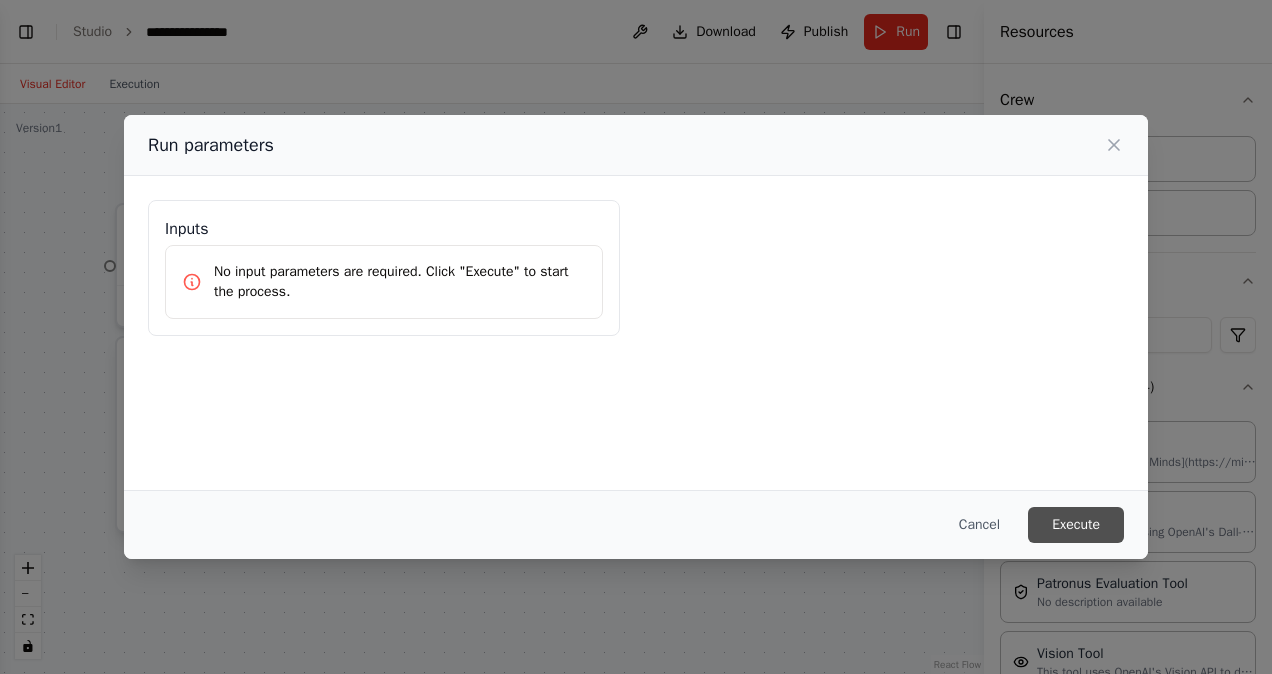 click on "Execute" at bounding box center (1076, 525) 